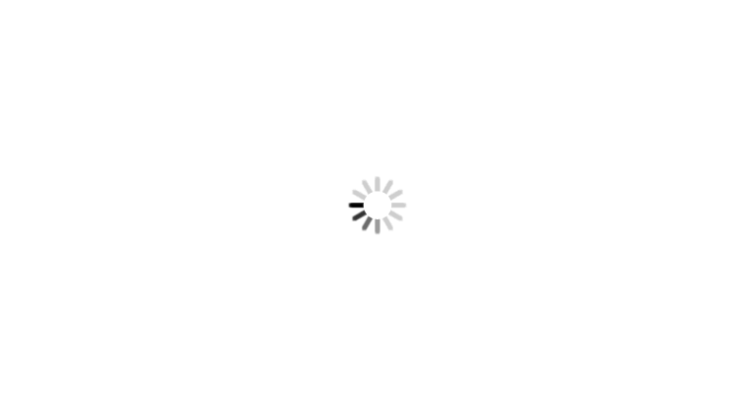 scroll, scrollTop: 0, scrollLeft: 0, axis: both 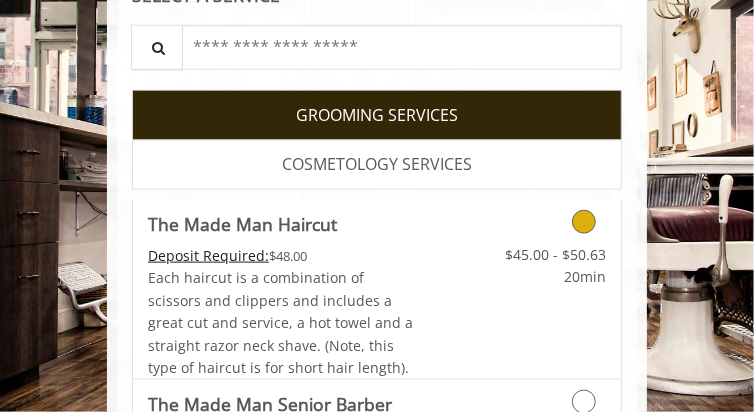click at bounding box center [584, 222] 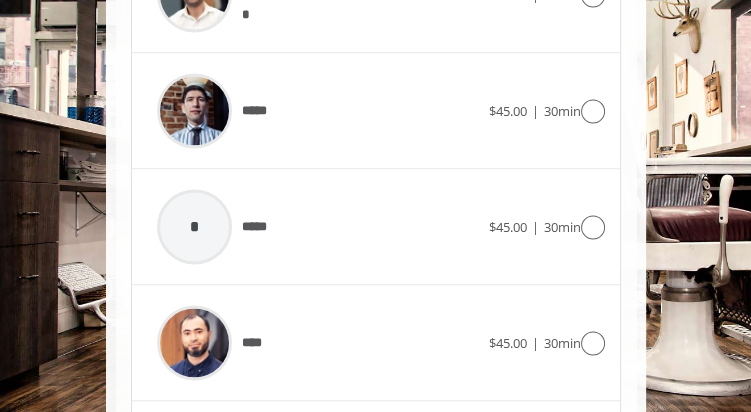 scroll, scrollTop: 2419, scrollLeft: 0, axis: vertical 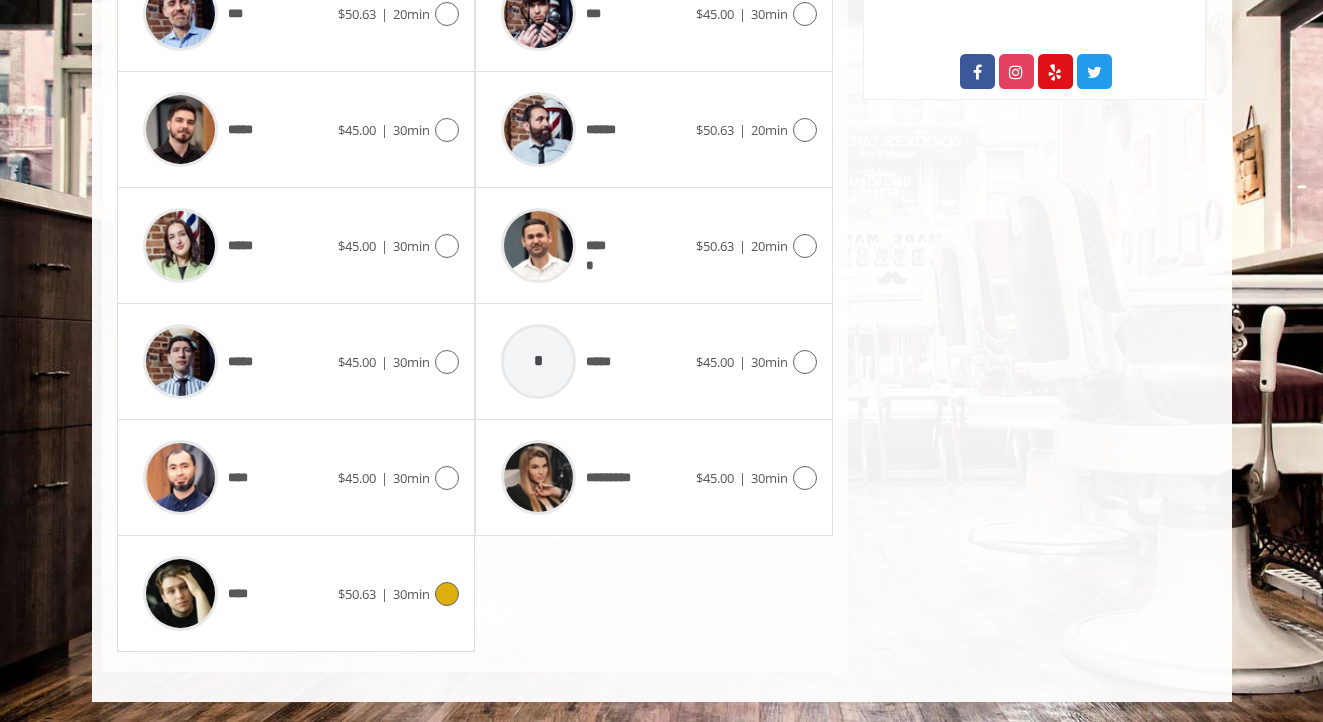 click at bounding box center [447, 594] 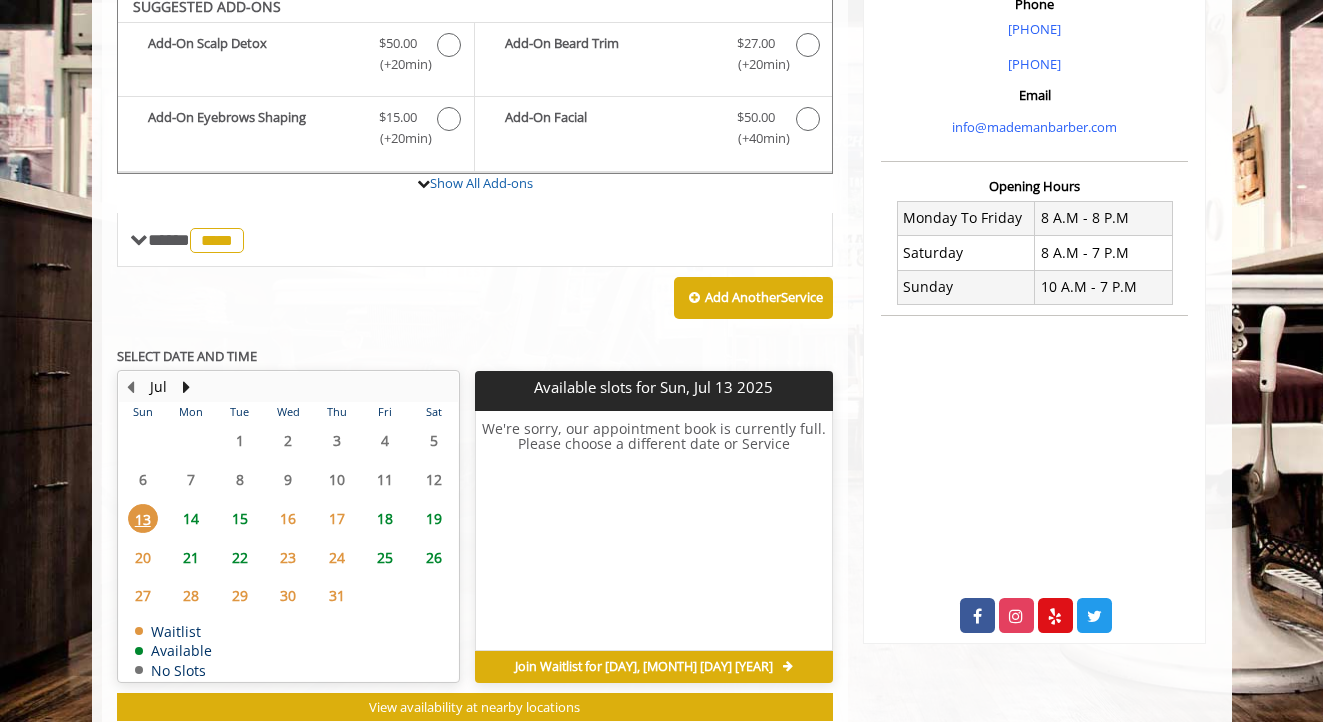 scroll, scrollTop: 592, scrollLeft: 0, axis: vertical 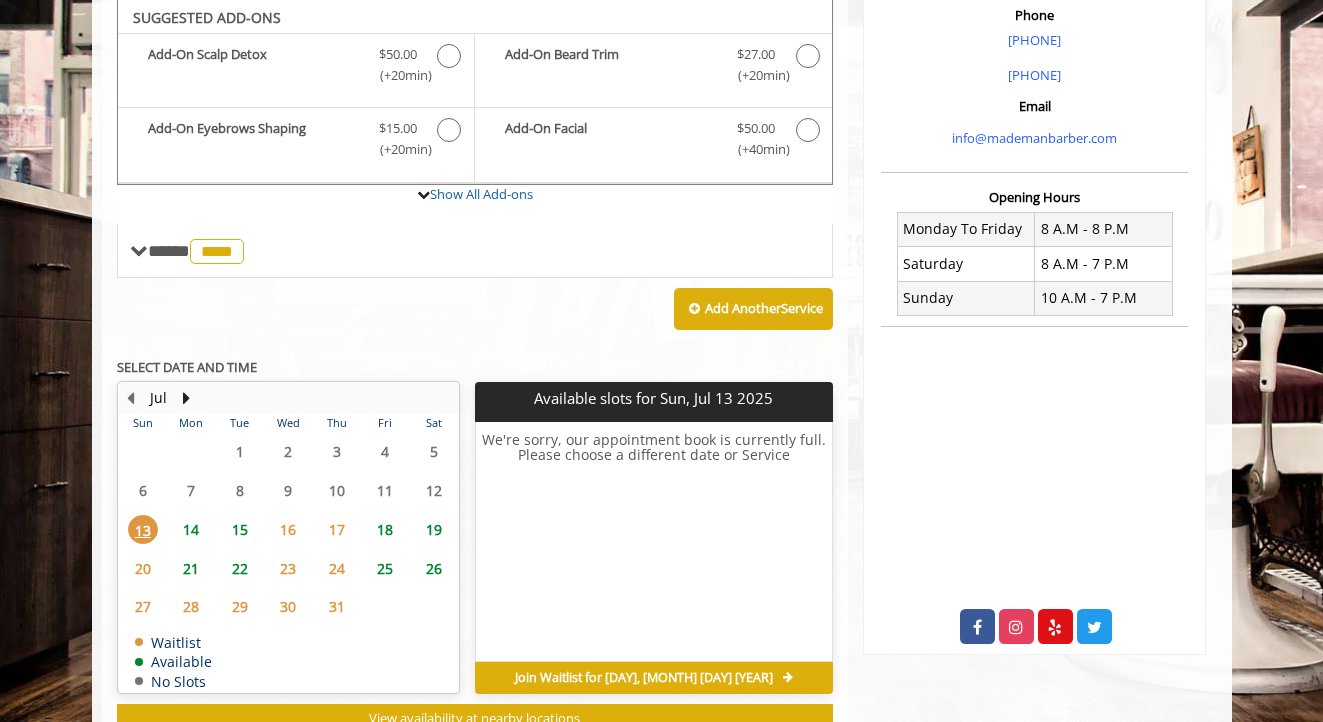 click on "14" 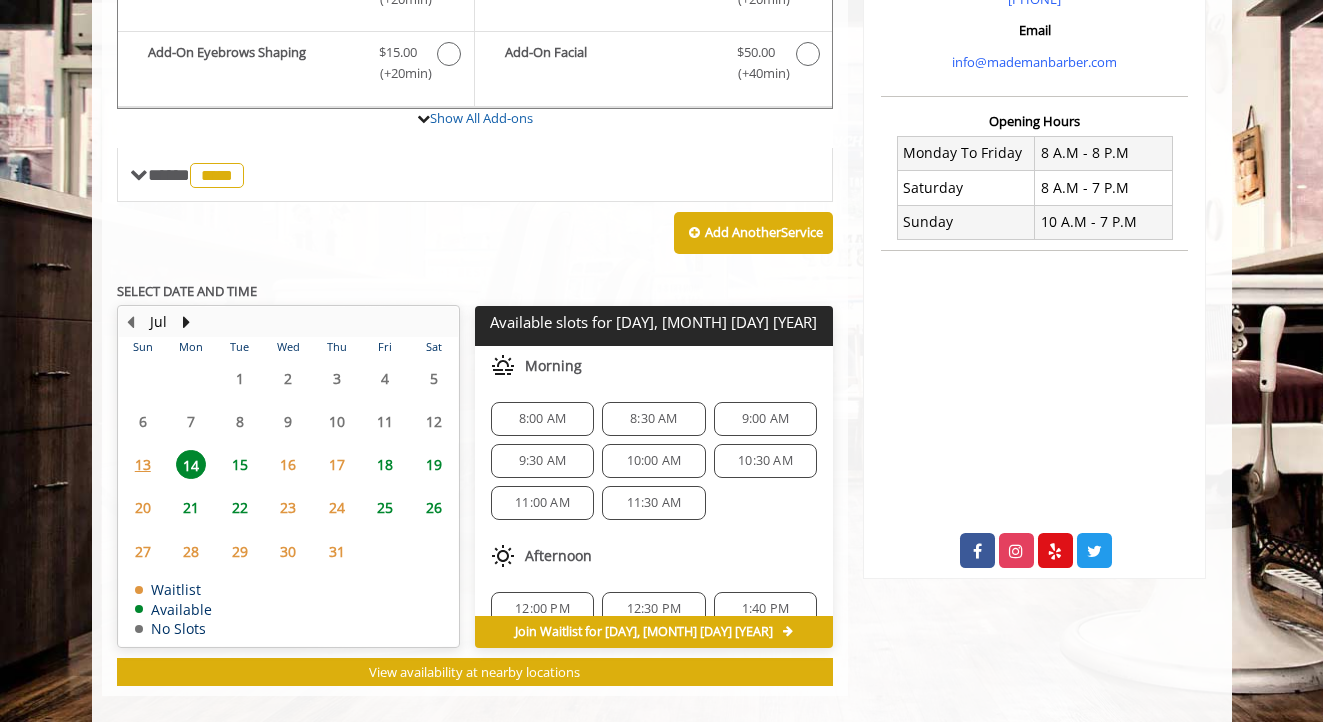 scroll, scrollTop: 691, scrollLeft: 0, axis: vertical 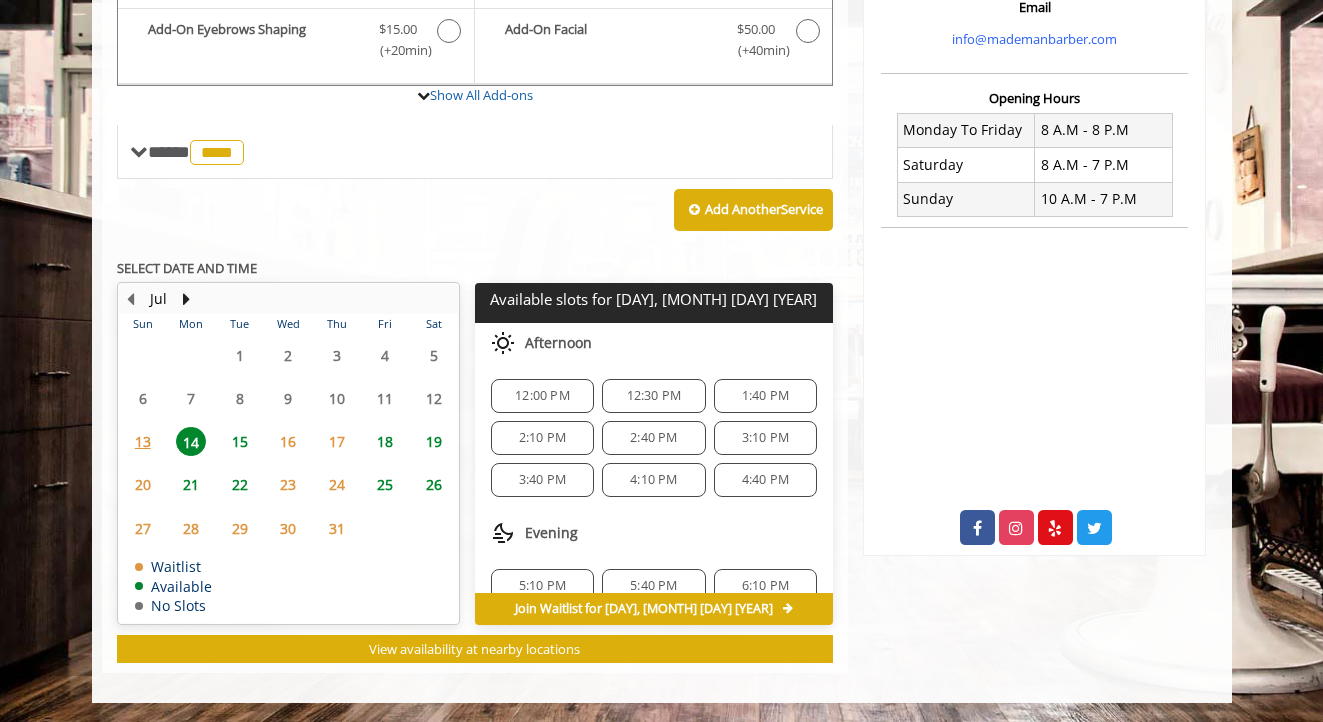 click on "2:10 PM" 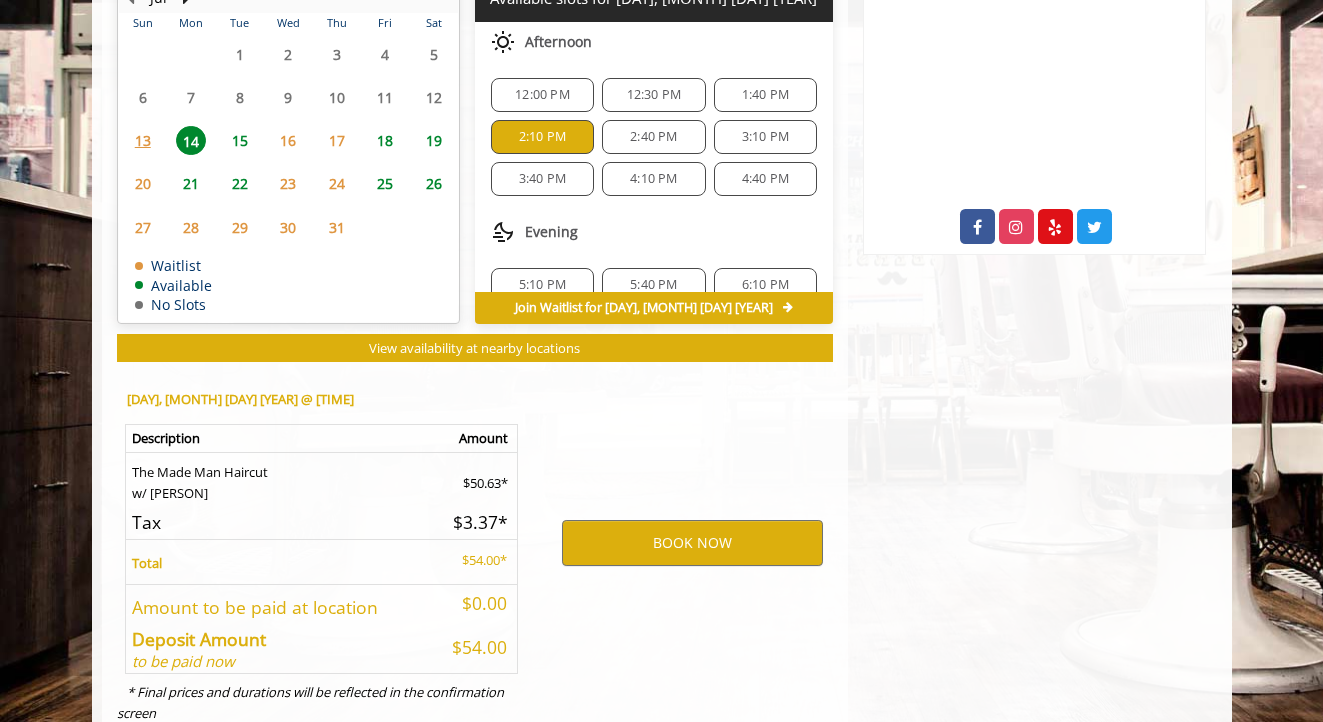 scroll, scrollTop: 1053, scrollLeft: 0, axis: vertical 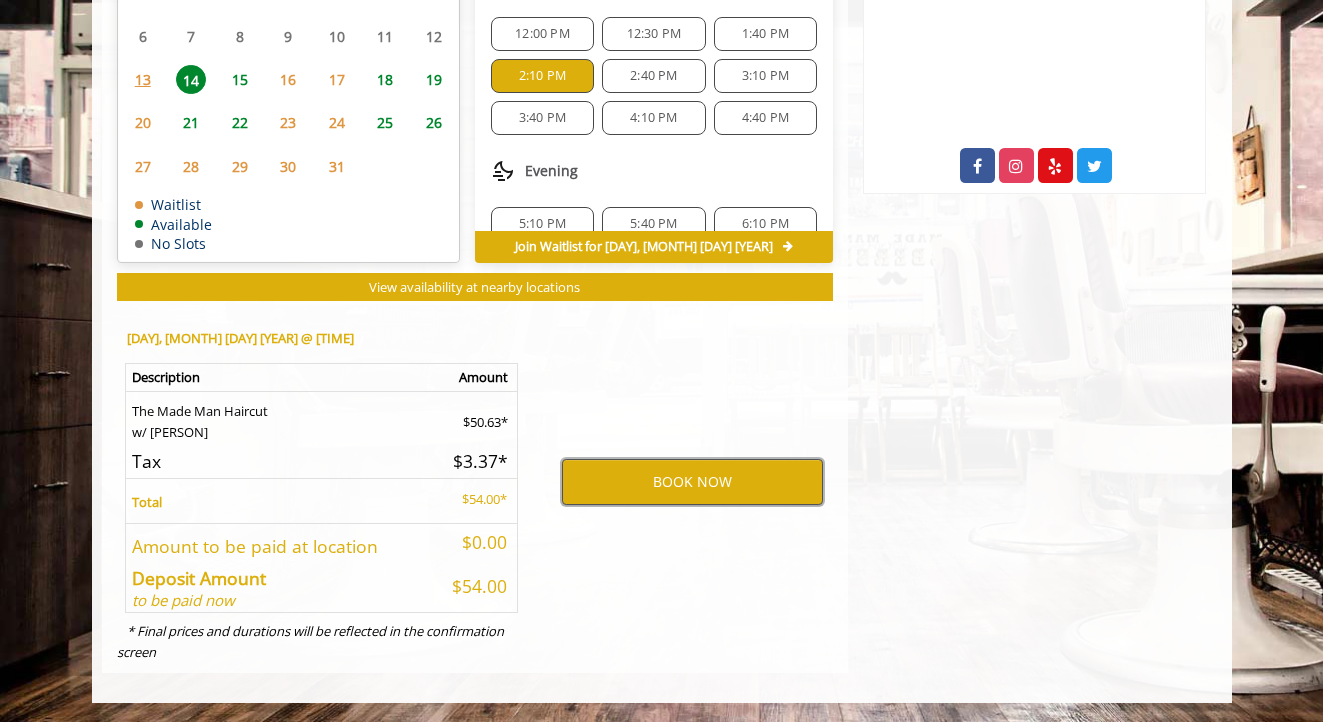 click on "BOOK NOW" at bounding box center [692, 482] 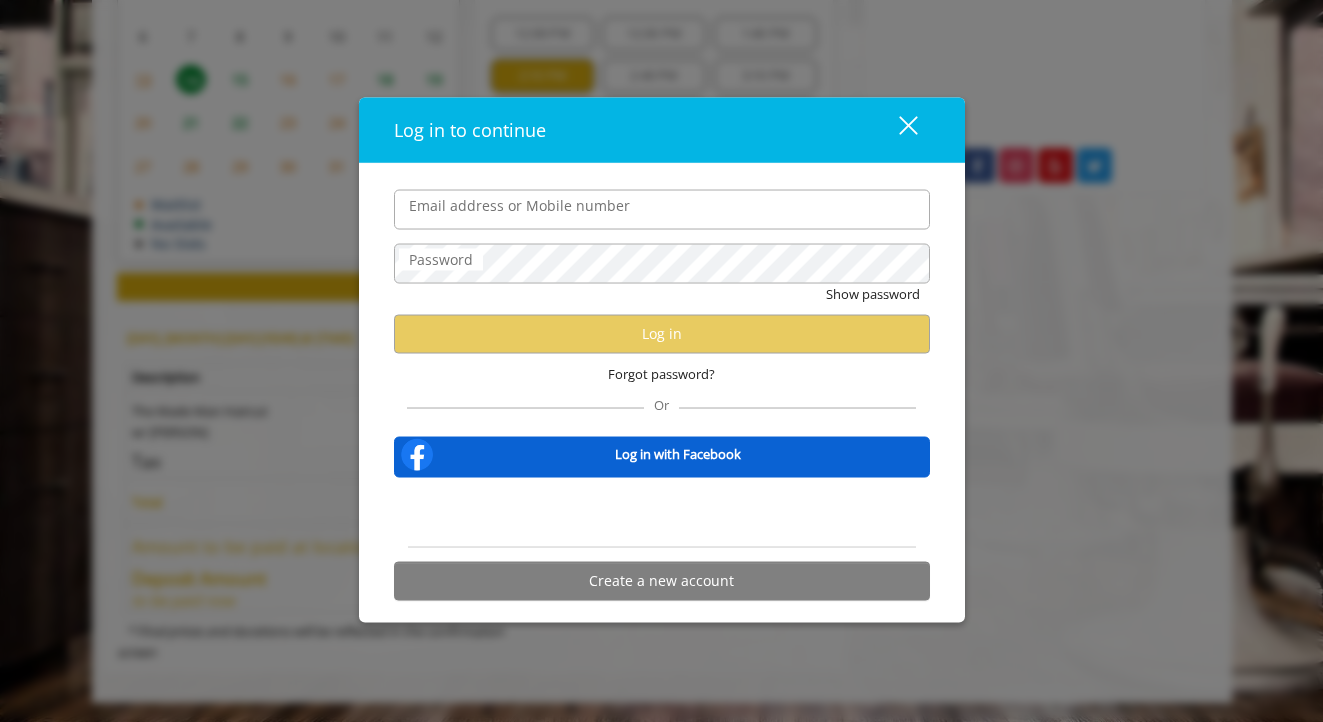 click on "Email address or Mobile number" at bounding box center [662, 209] 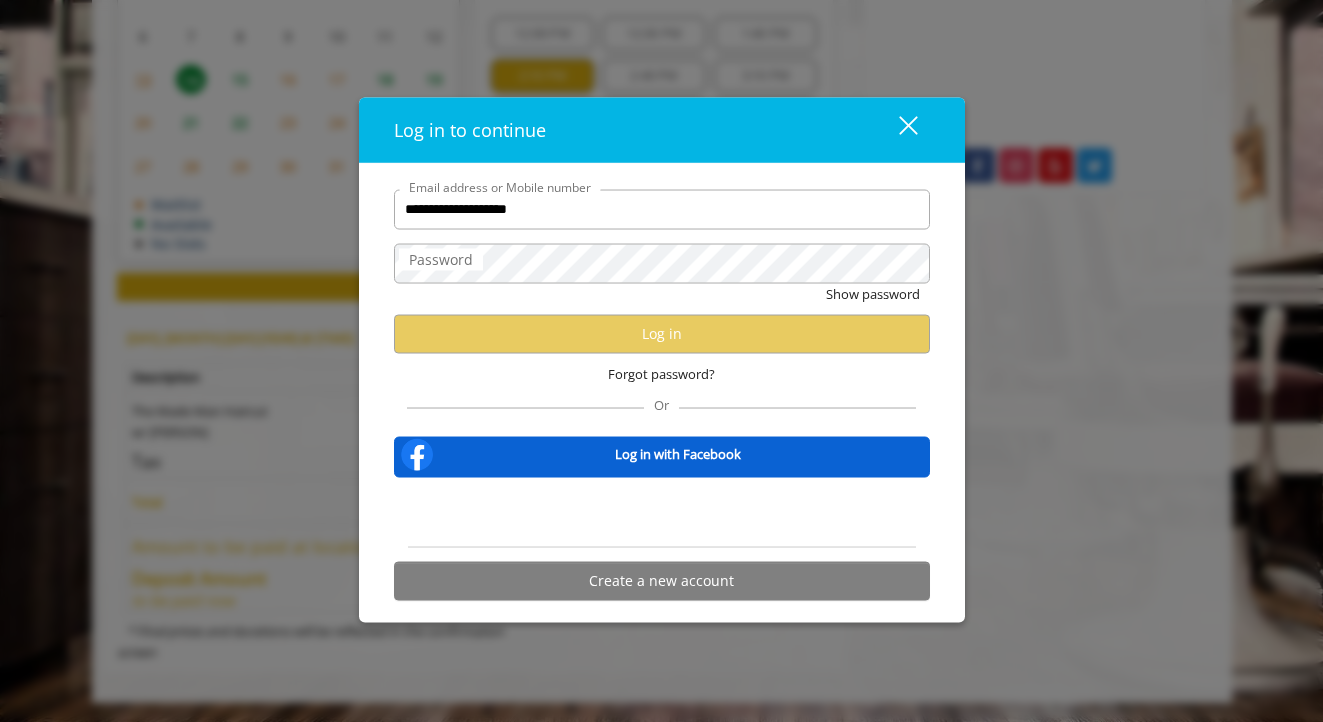 scroll, scrollTop: 0, scrollLeft: 0, axis: both 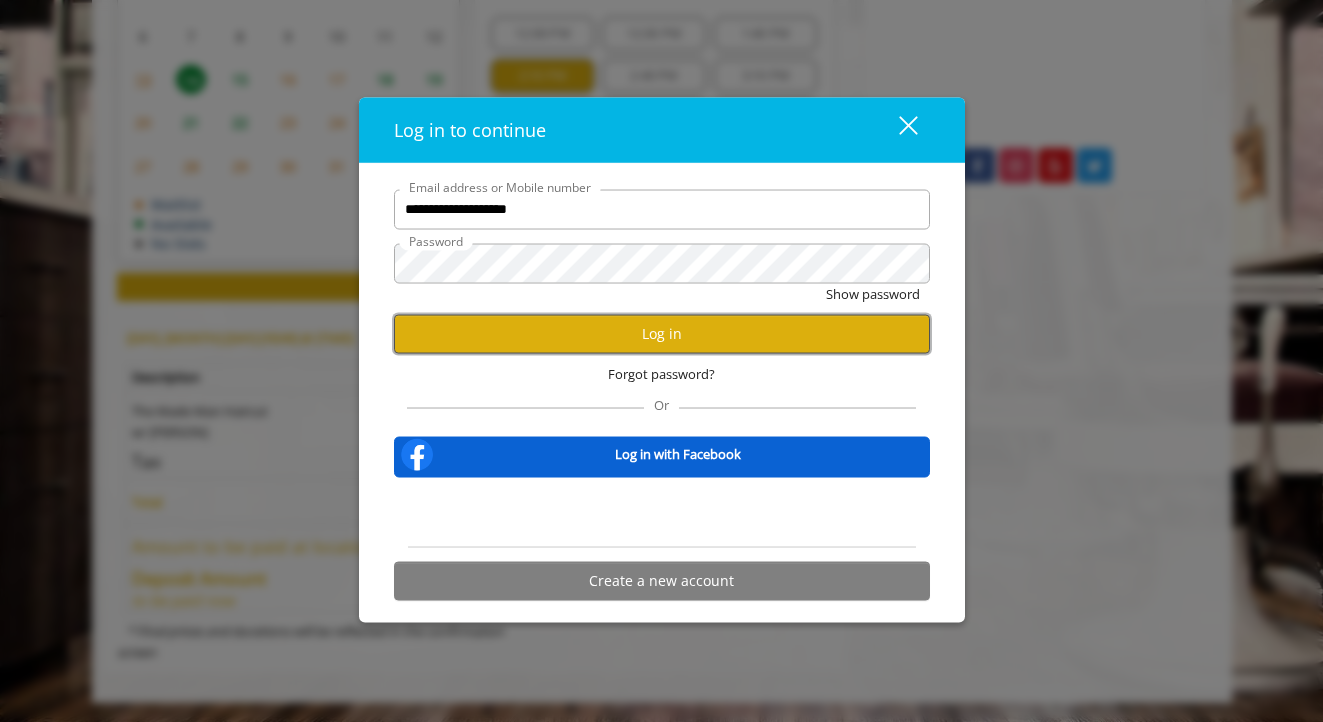 click on "Log in" at bounding box center (662, 333) 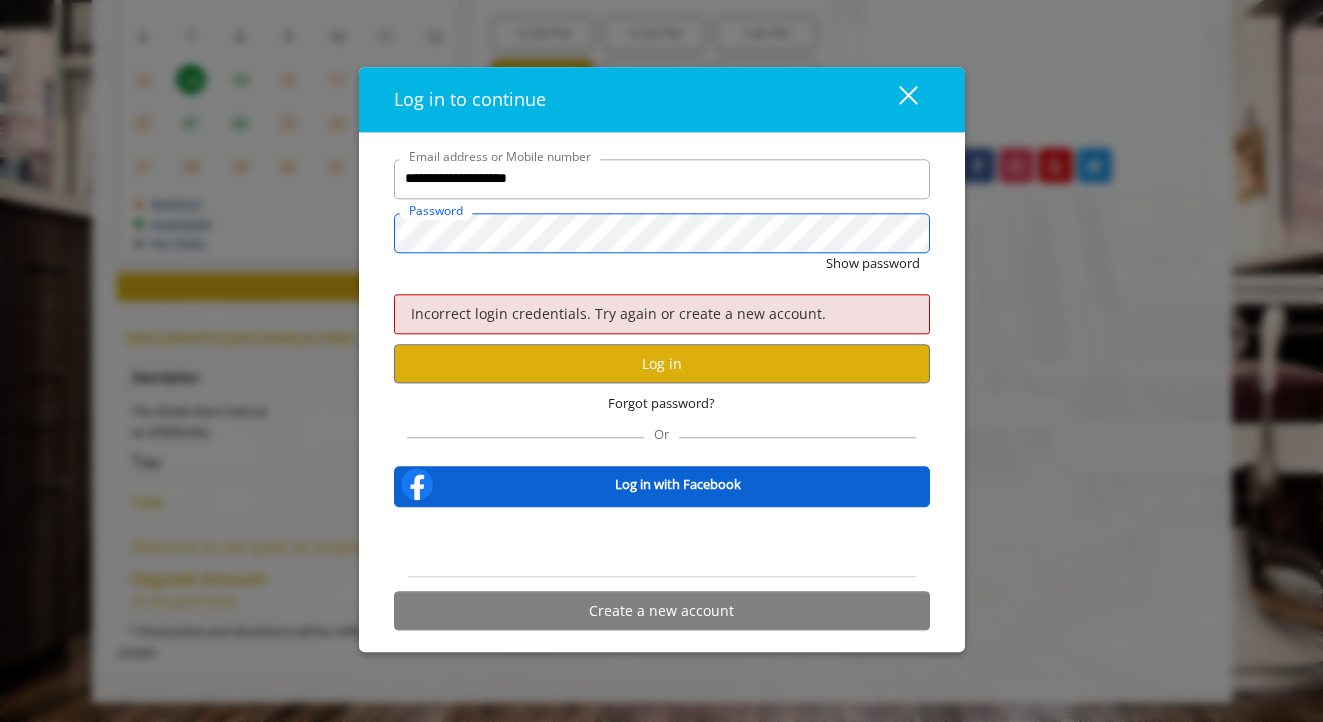 click on "**********" at bounding box center [661, 361] 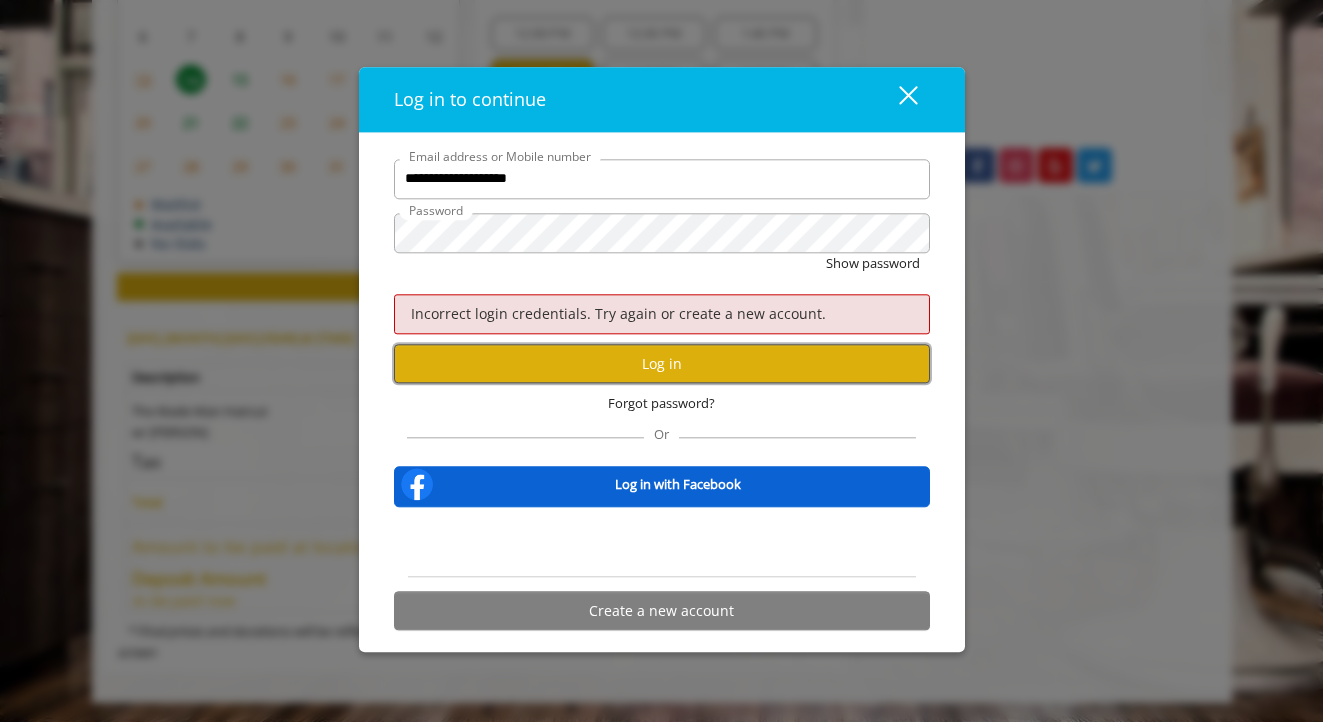 click on "Log in" at bounding box center (662, 363) 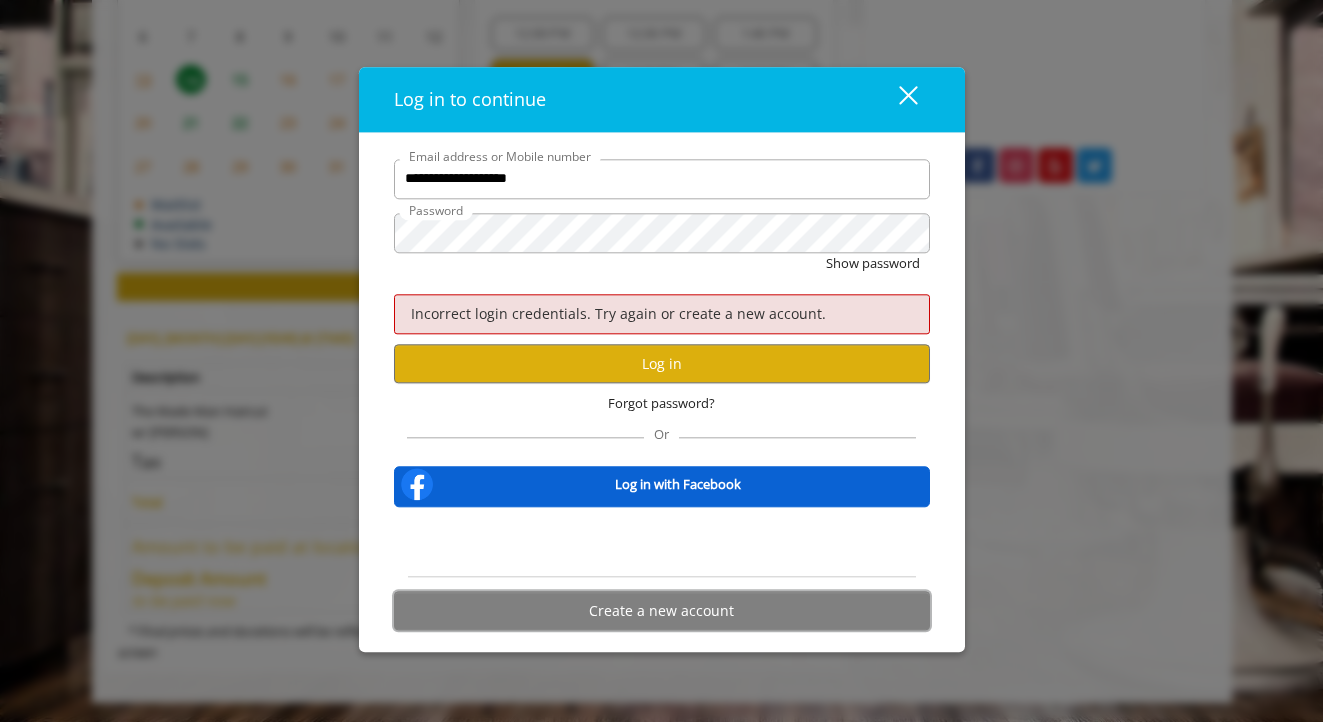 click on "Create a new account" at bounding box center [662, 610] 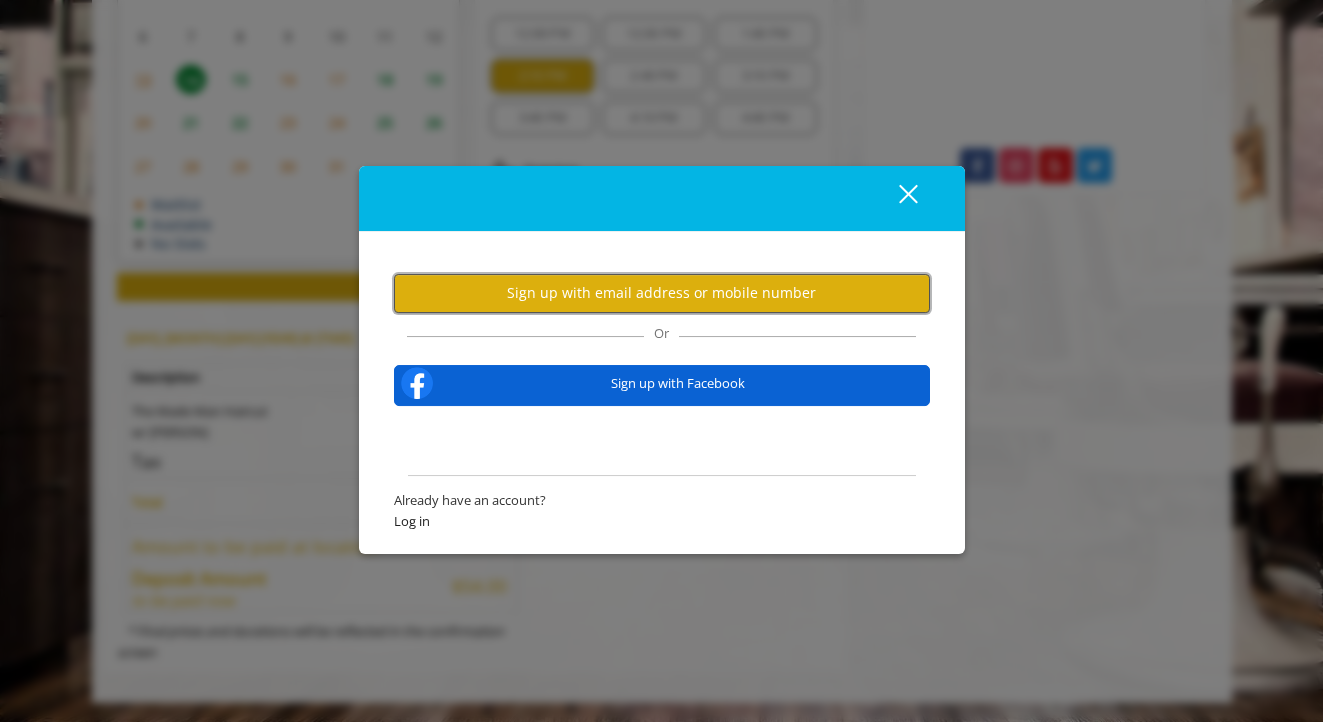 click on "Sign up with email address or mobile number" at bounding box center (662, 293) 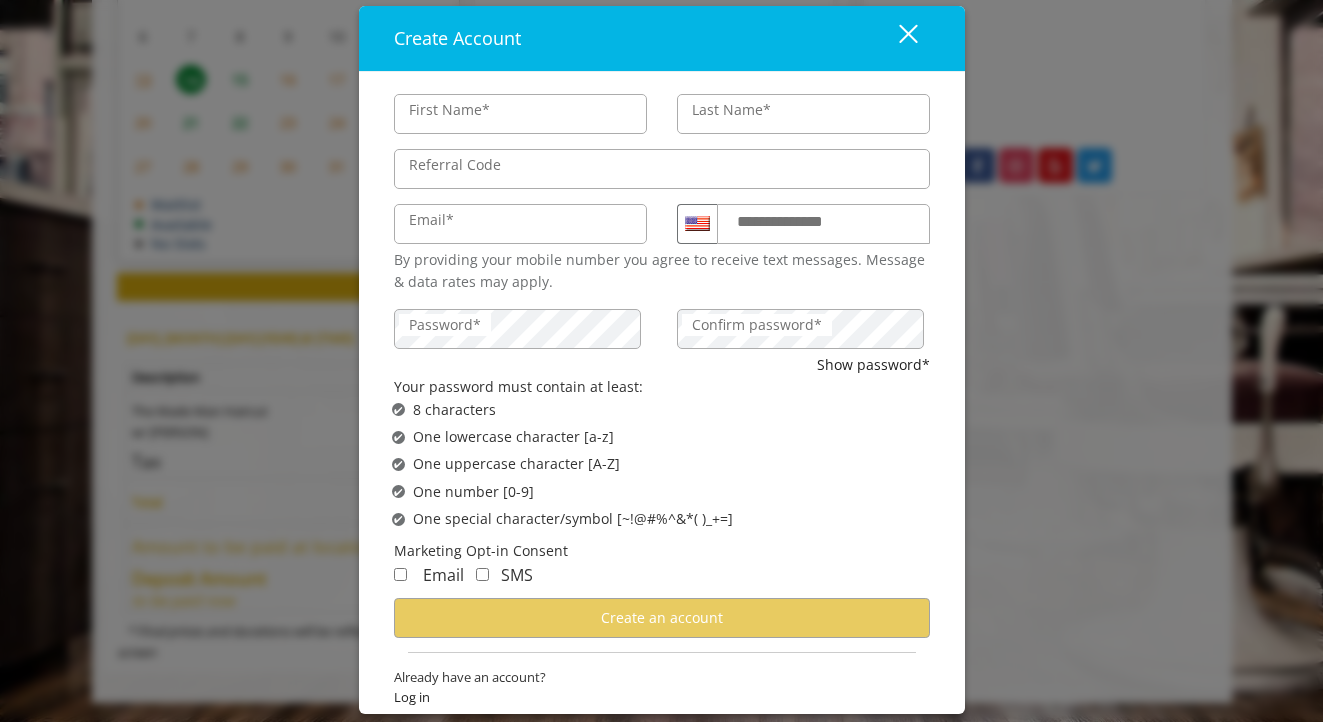 type on "***" 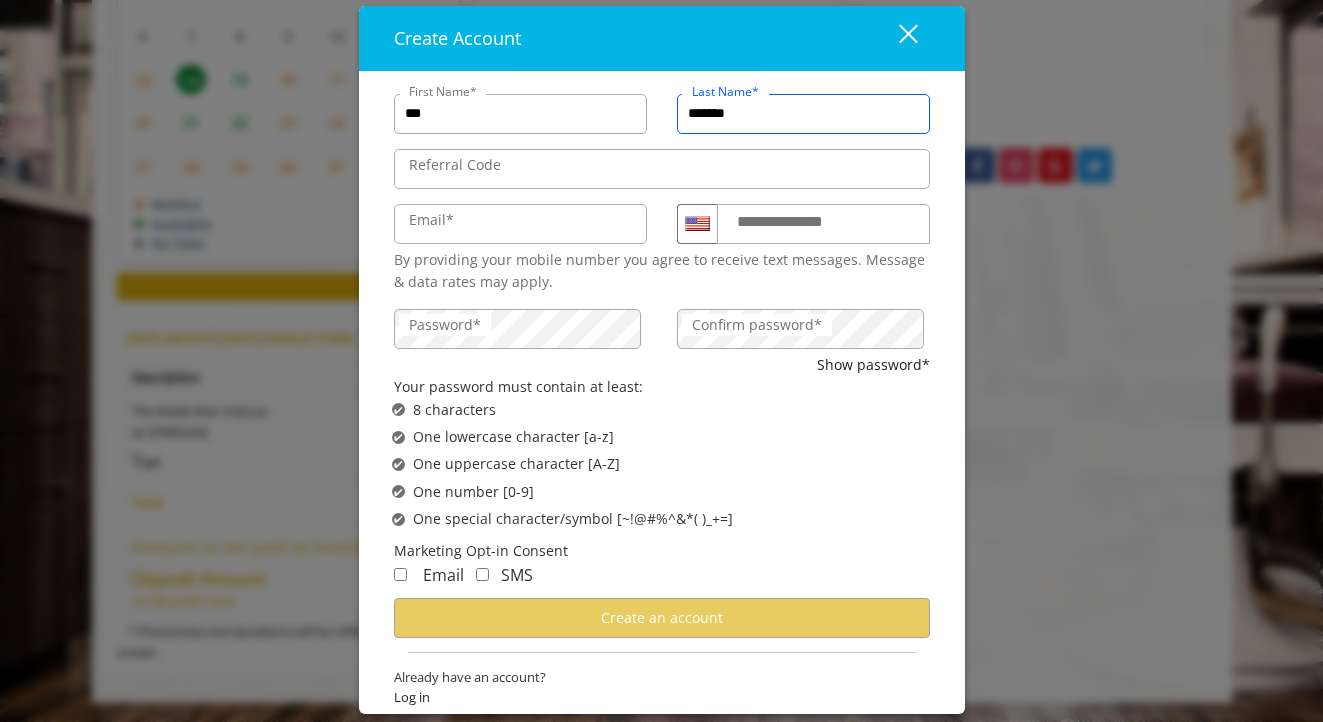 type on "*******" 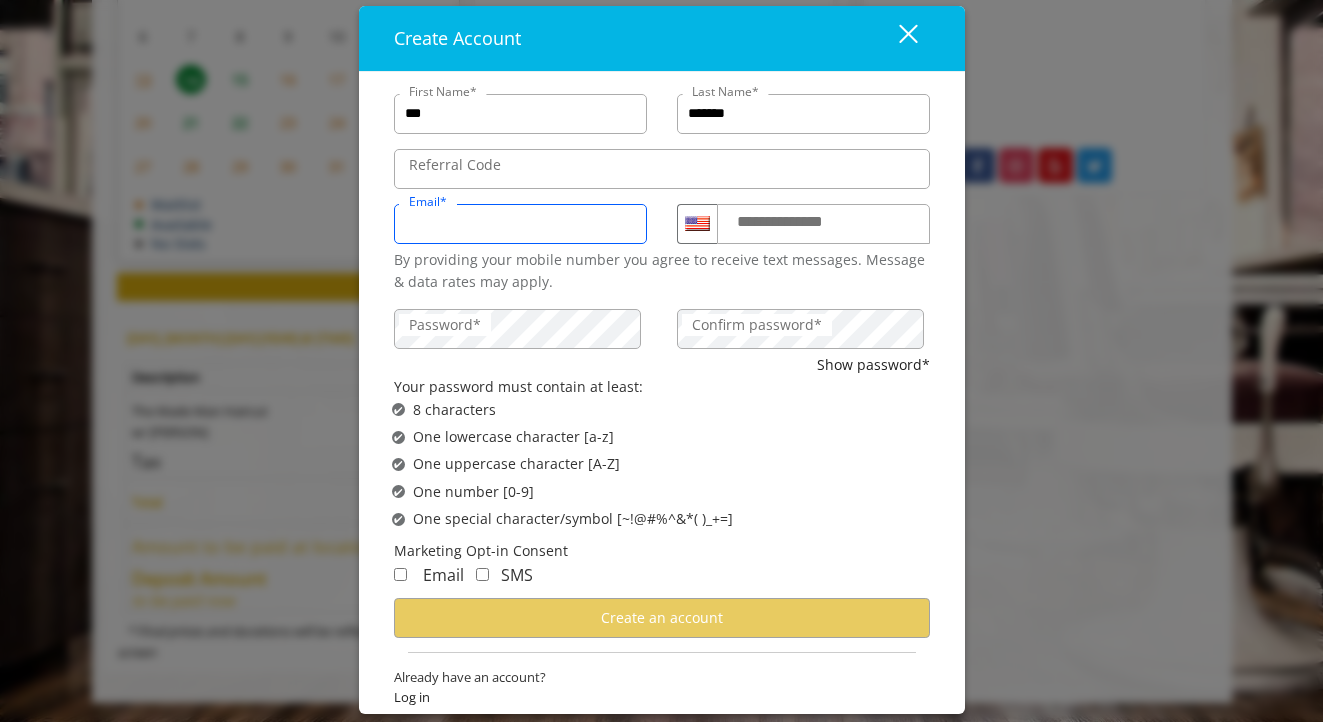 click on "Email*" at bounding box center (520, 224) 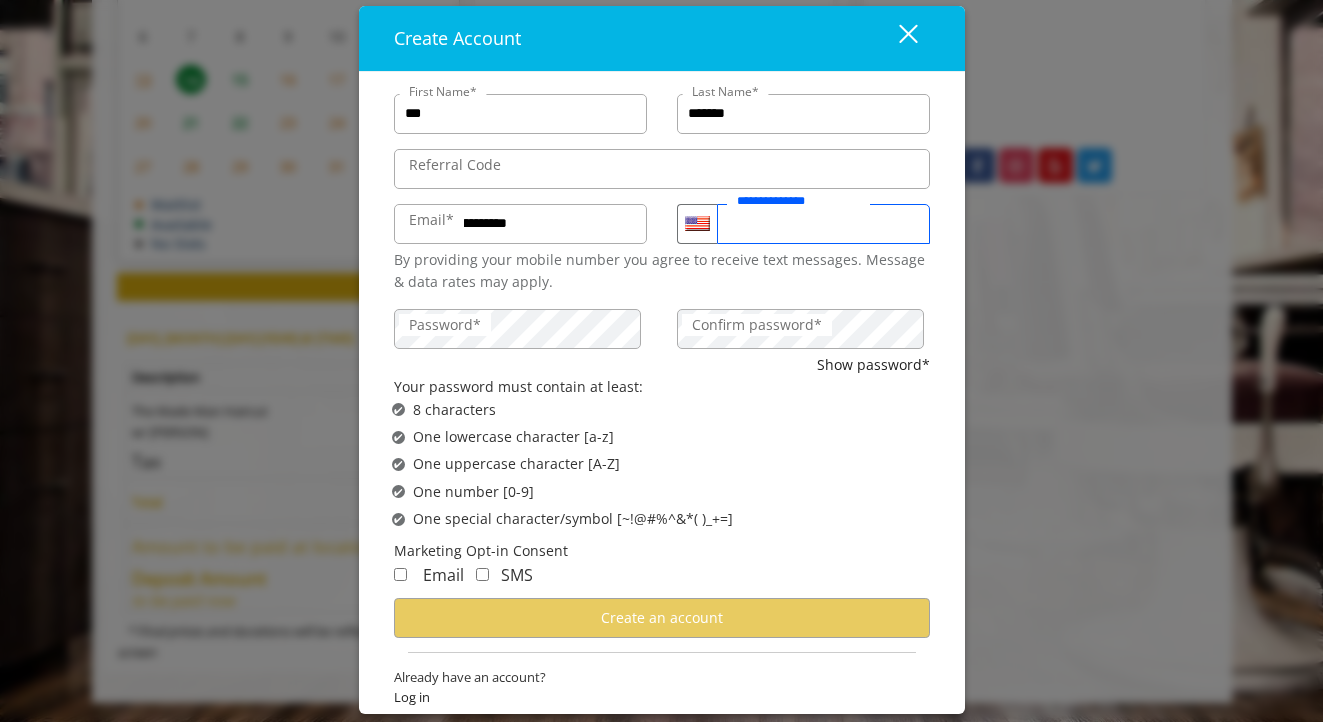 type on "**********" 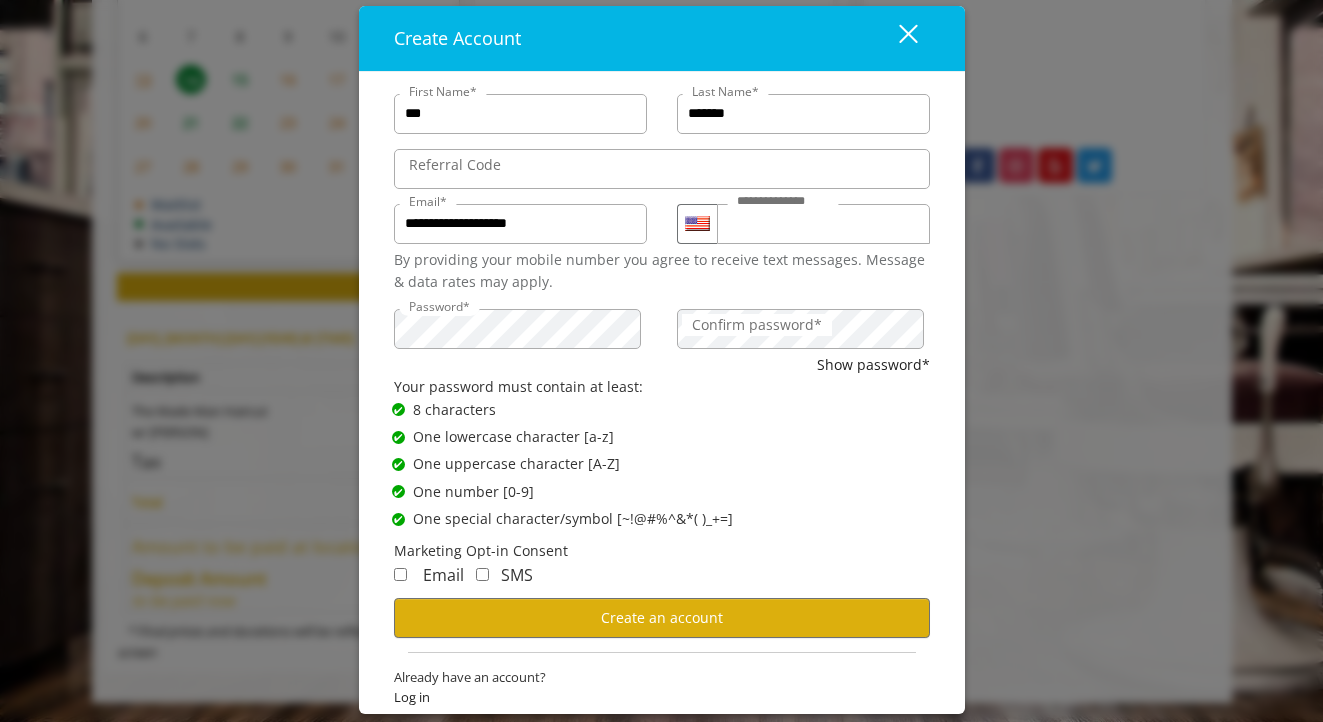 click on "Email" at bounding box center (429, 576) 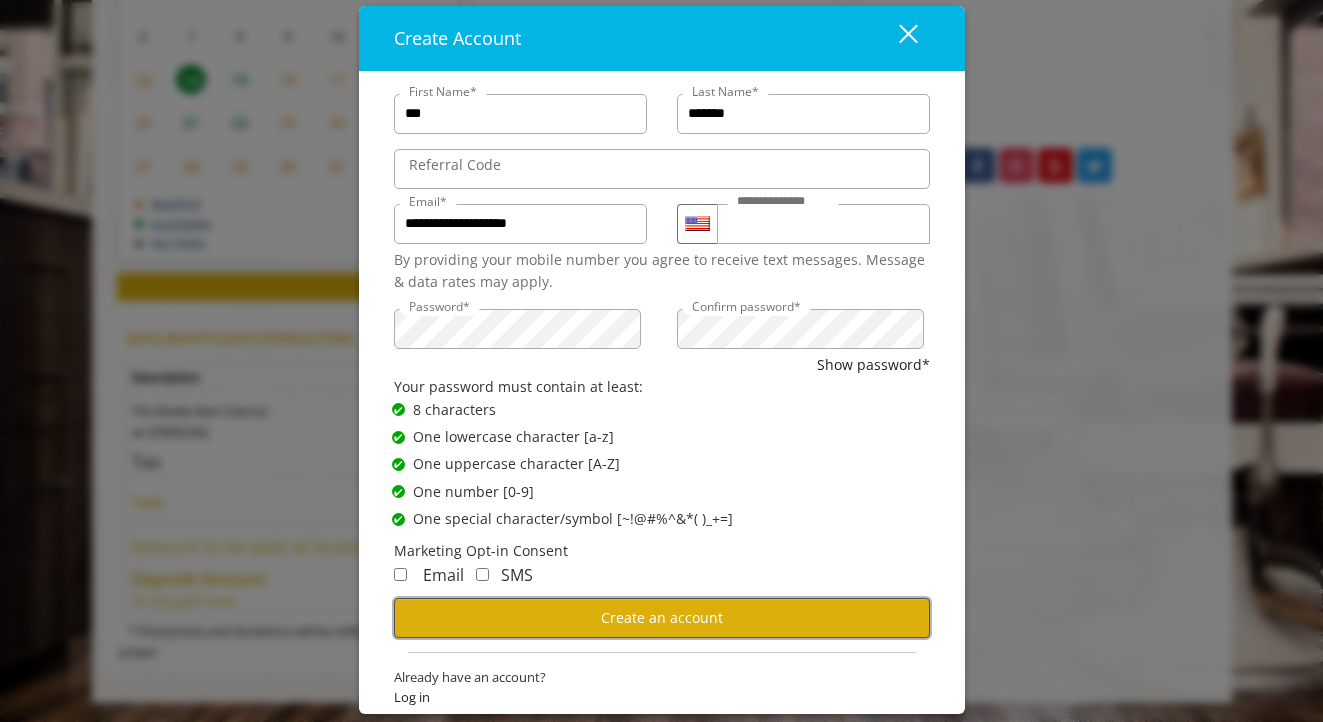 click on "Create an account" at bounding box center (662, 617) 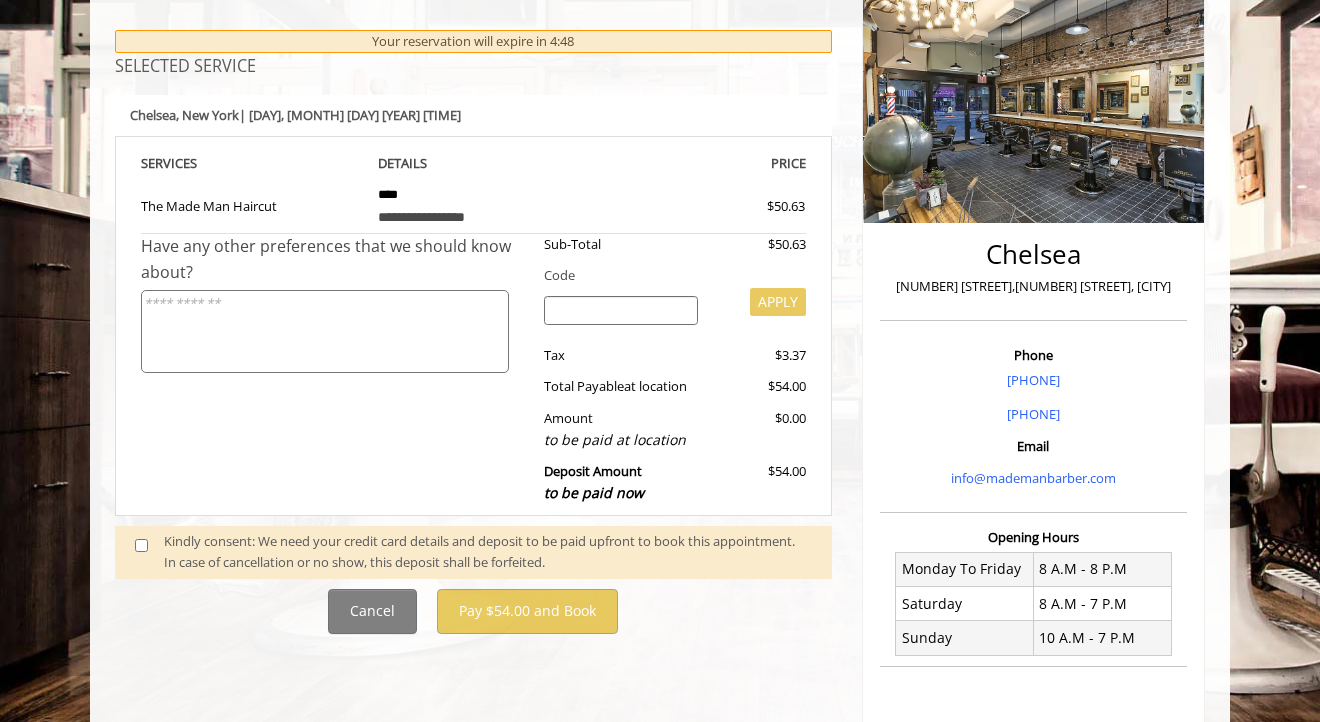 scroll, scrollTop: 255, scrollLeft: 0, axis: vertical 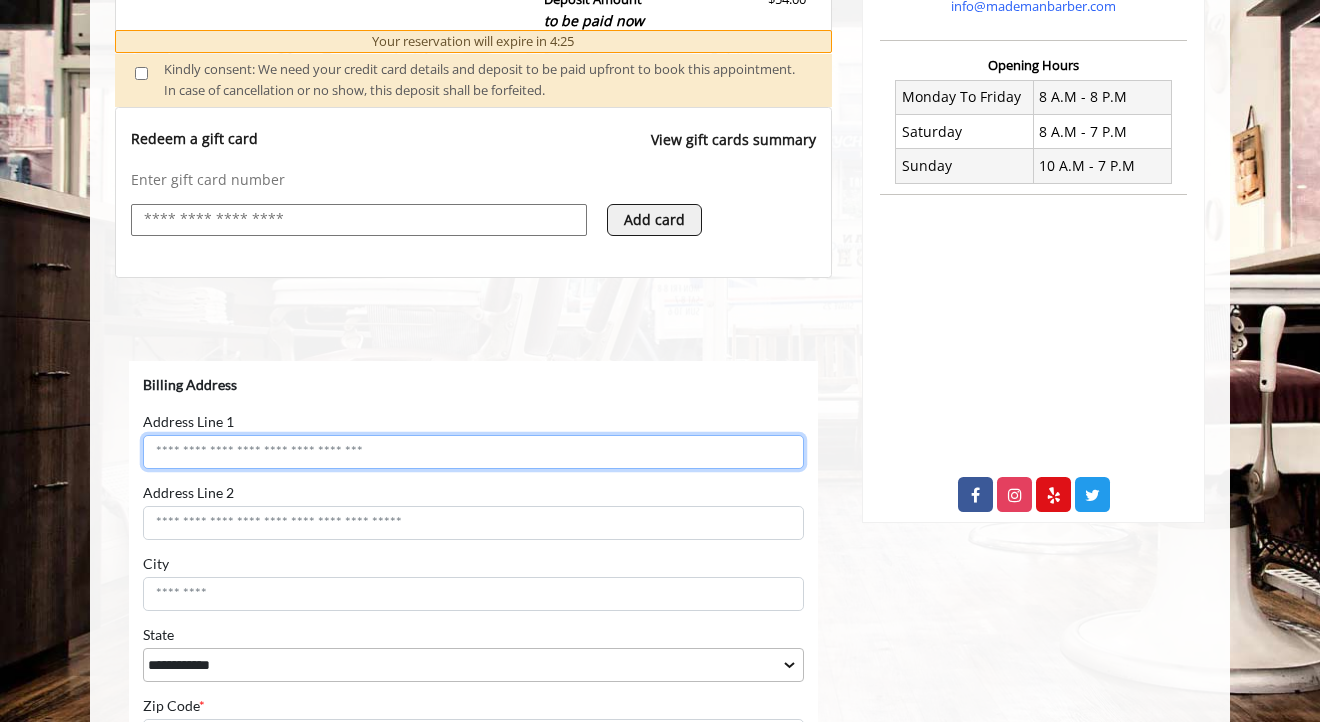 click on "Address Line 1" at bounding box center [473, 452] 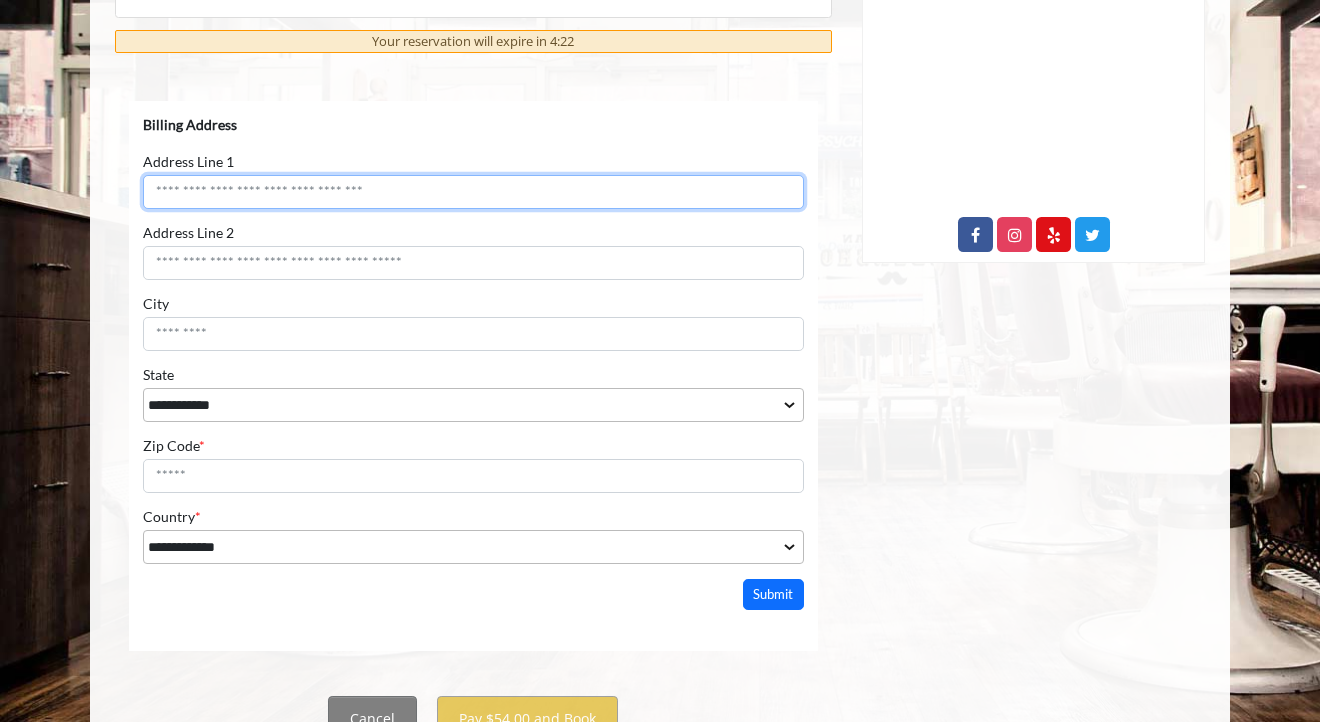scroll, scrollTop: 994, scrollLeft: 0, axis: vertical 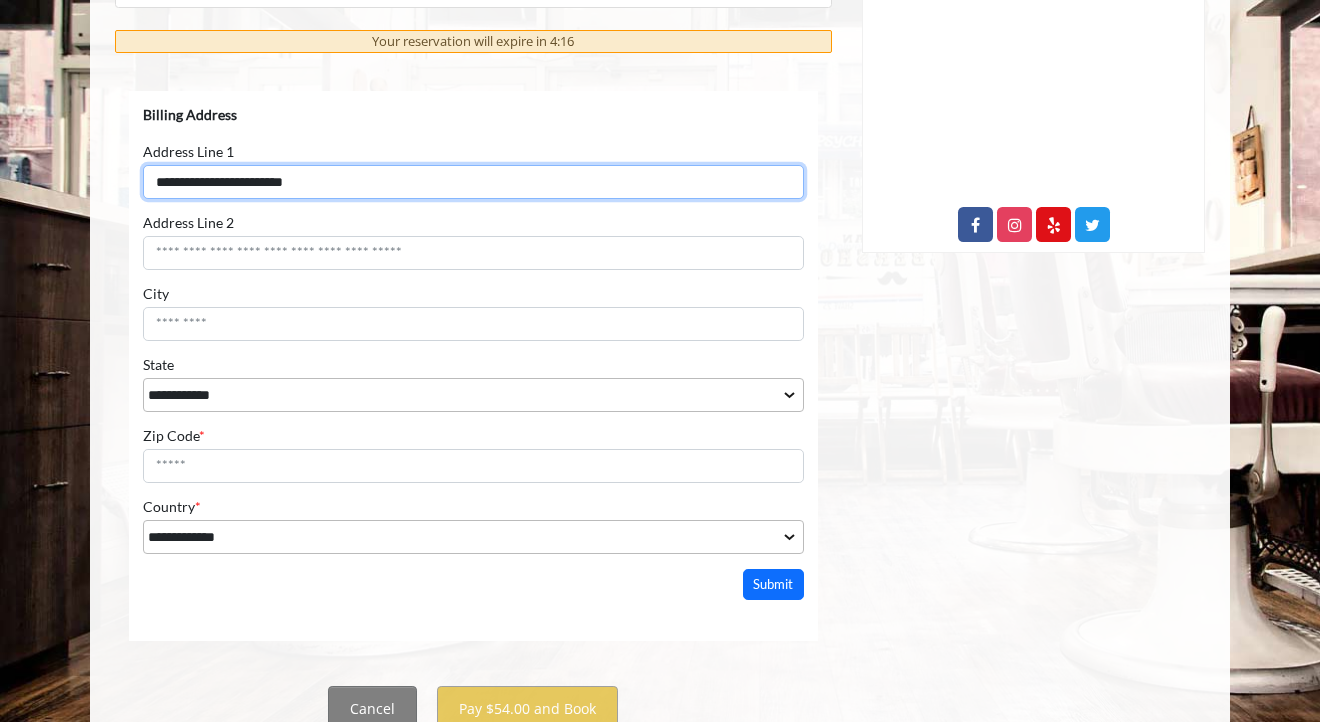 type on "**********" 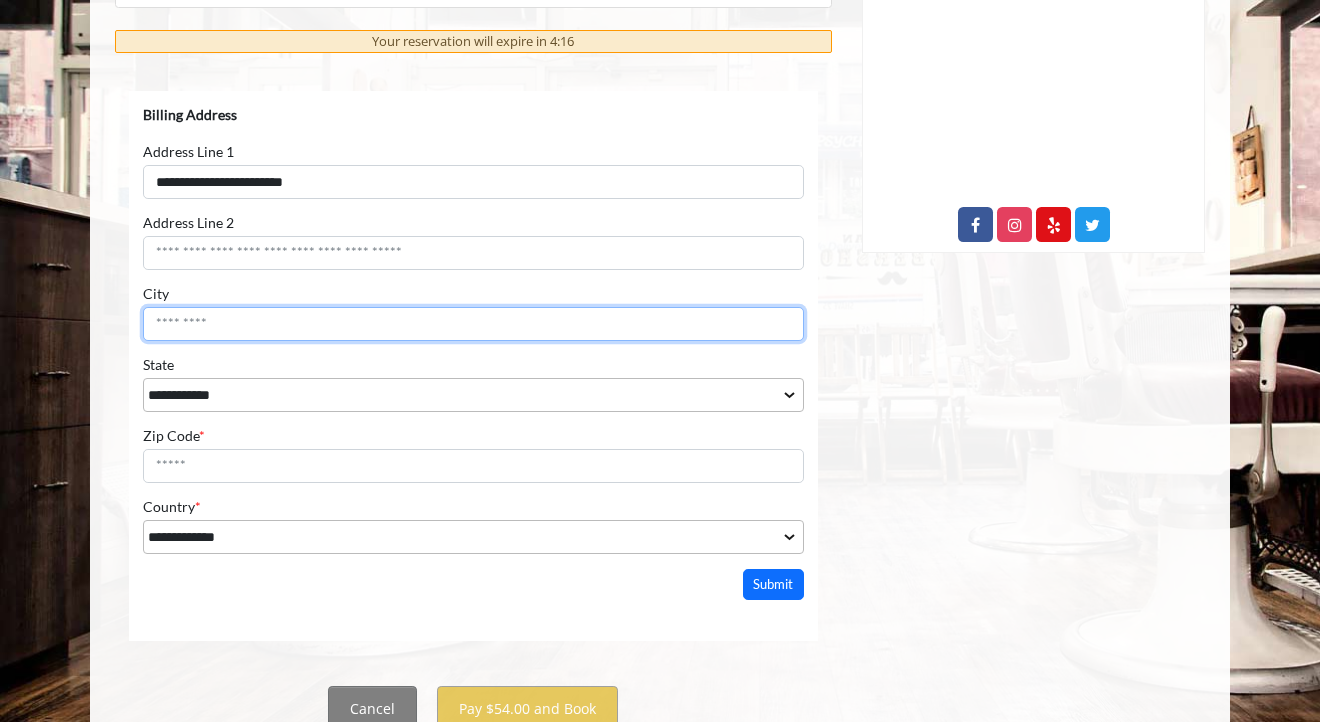 click on "City" at bounding box center (473, 324) 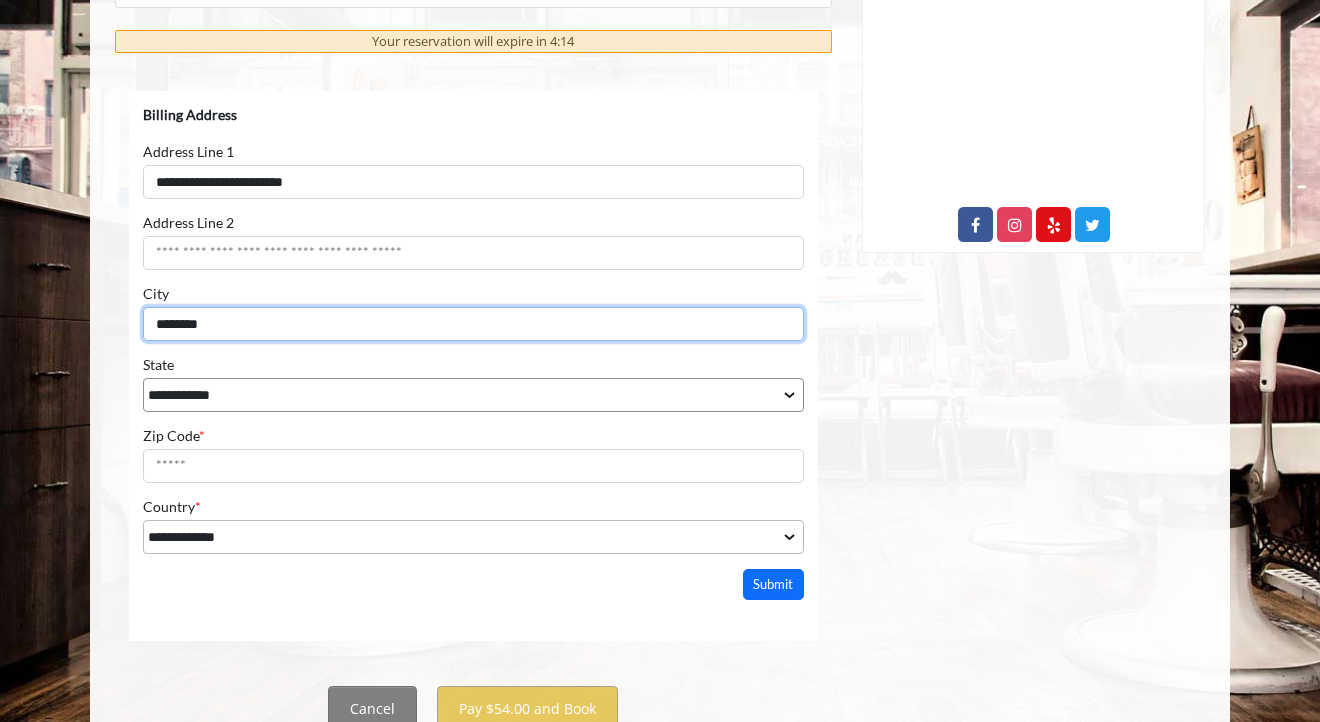 type on "********" 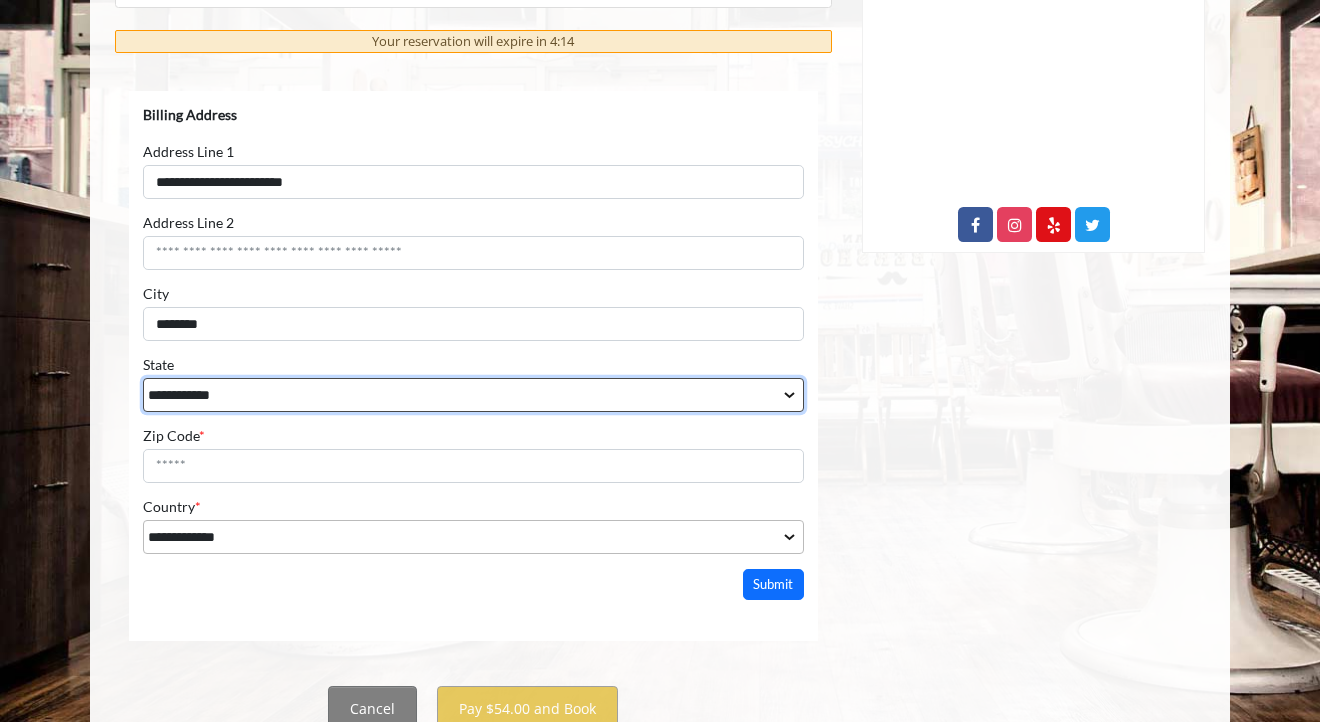 click on "**********" at bounding box center (473, 395) 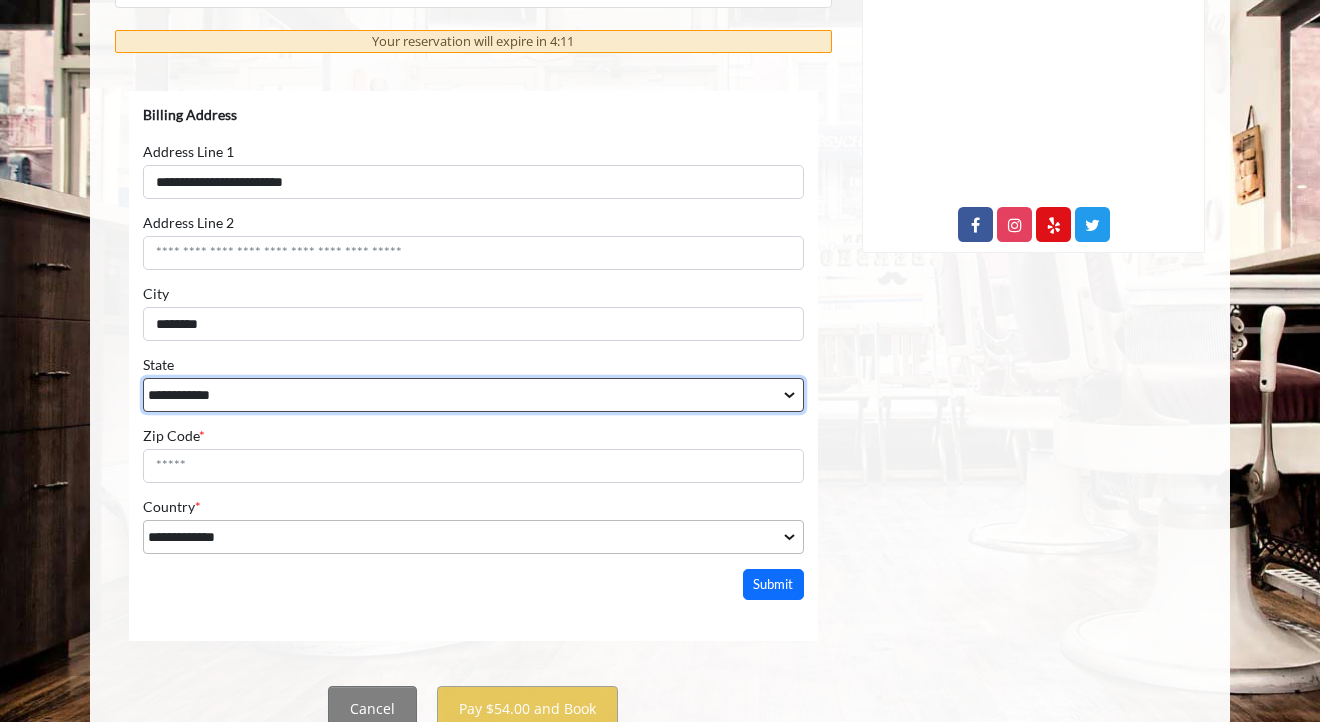 select on "**" 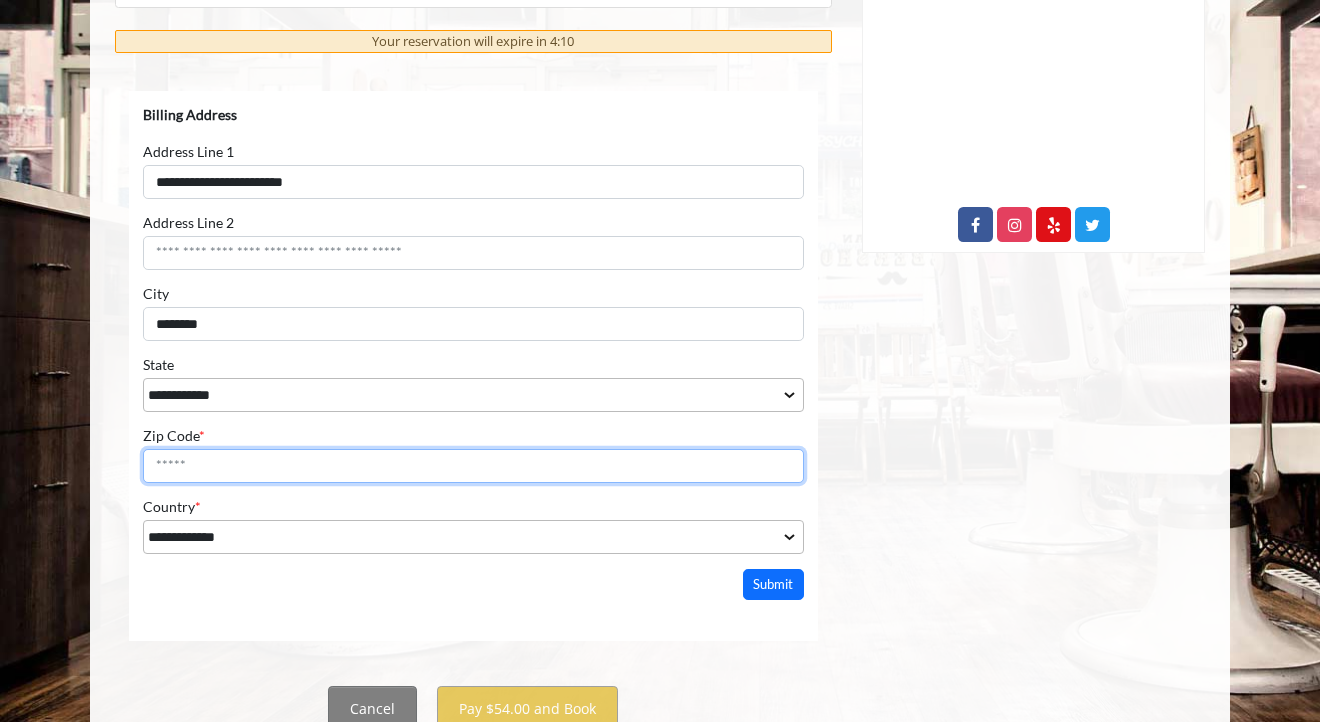 click on "Zip Code  *" at bounding box center [473, 466] 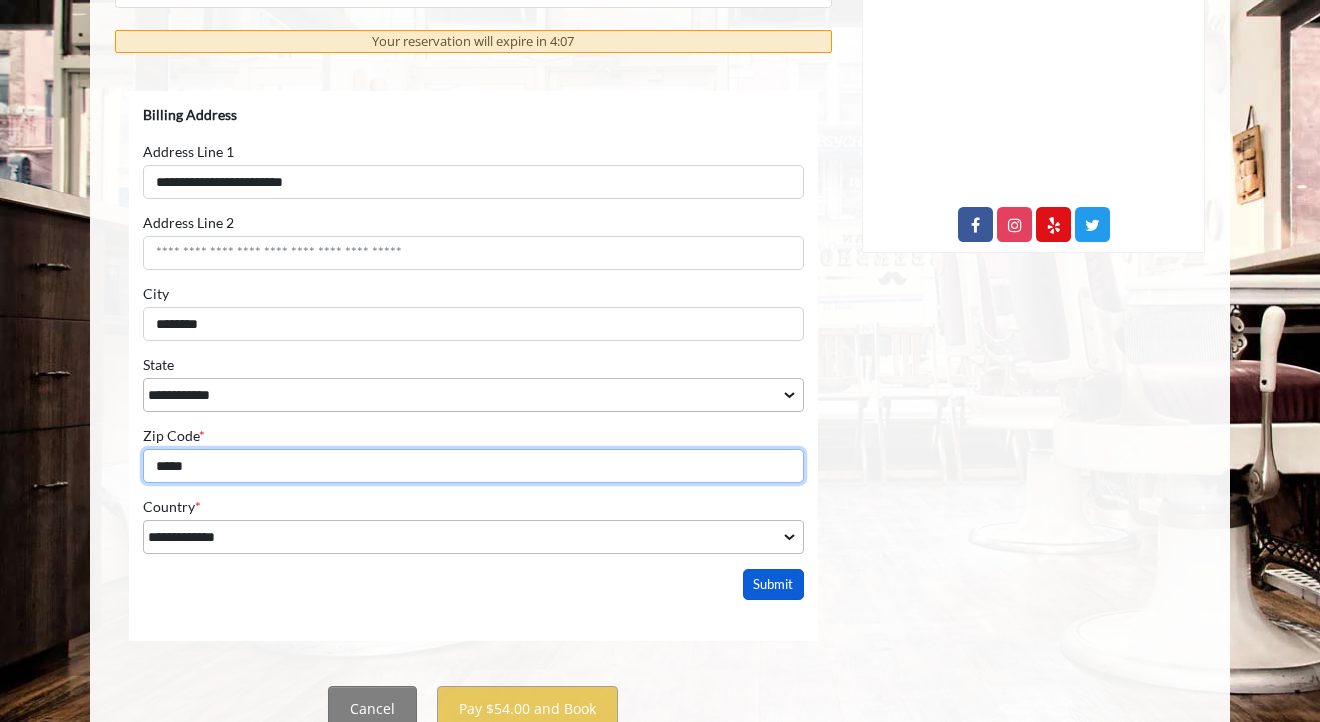 type on "*****" 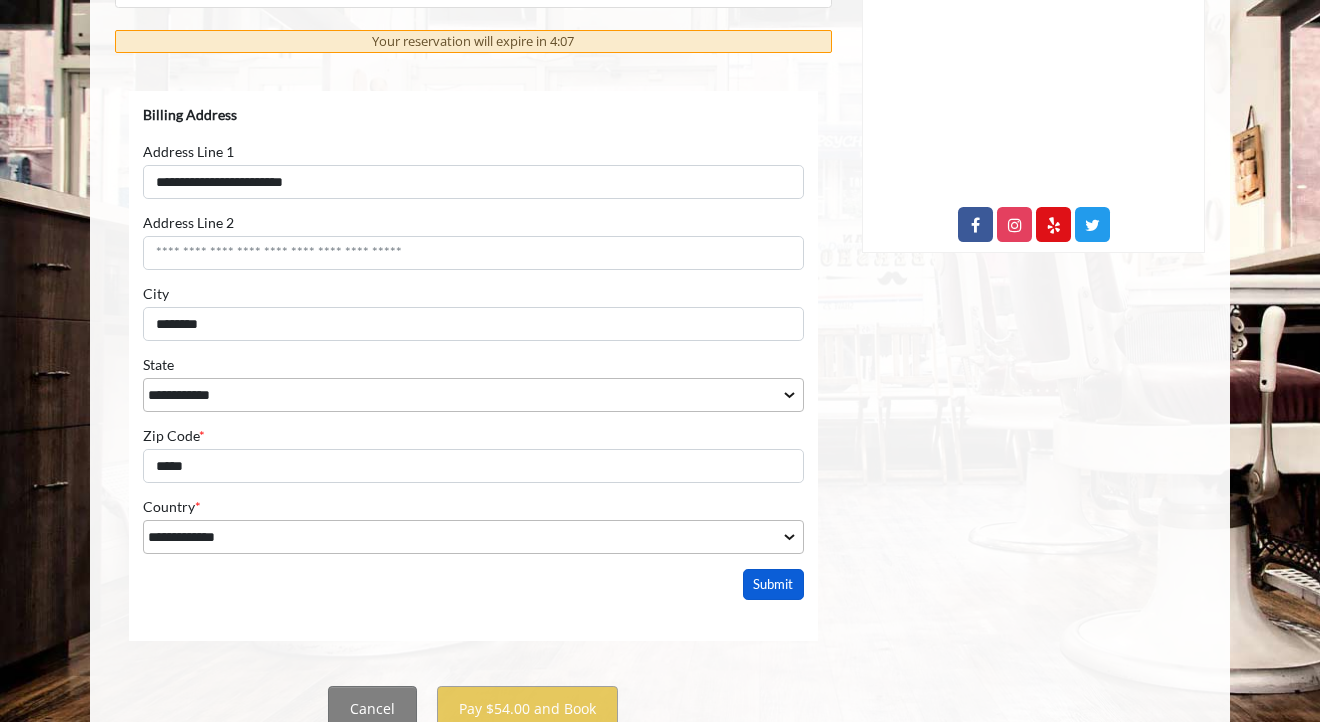 click on "Submit" at bounding box center (774, 584) 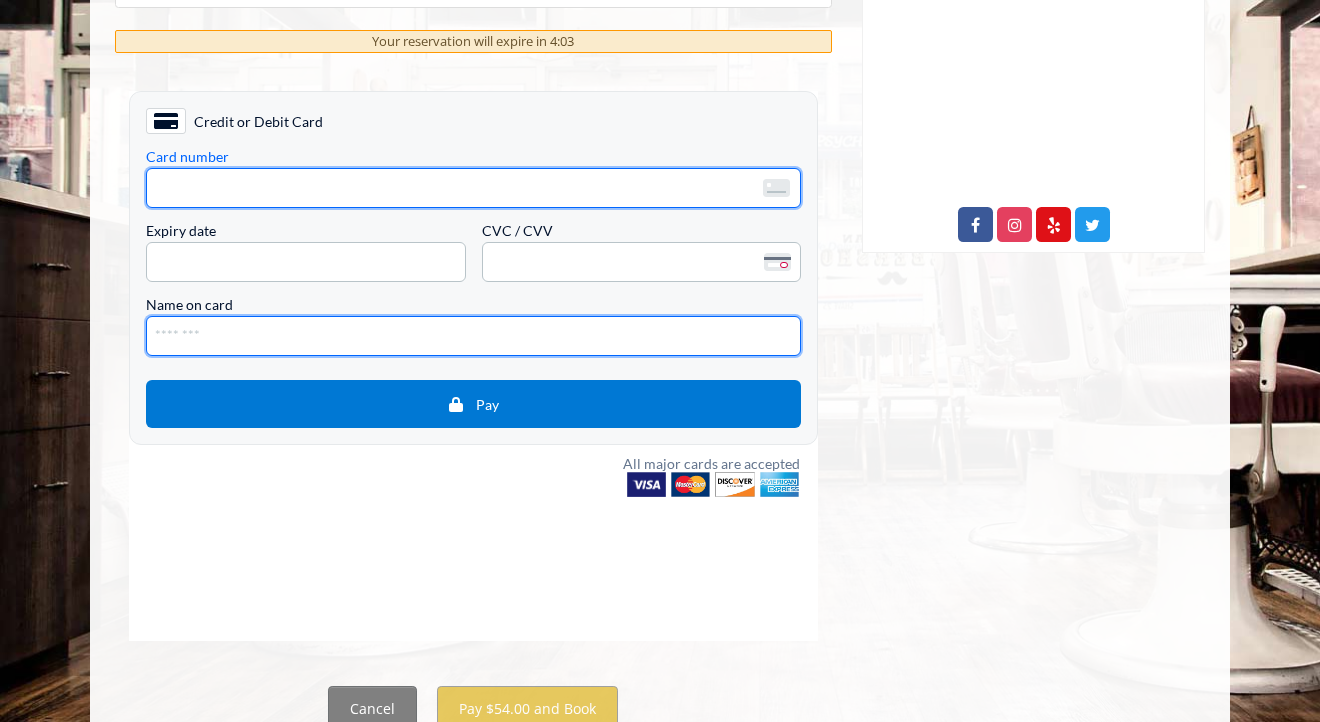 type on "**********" 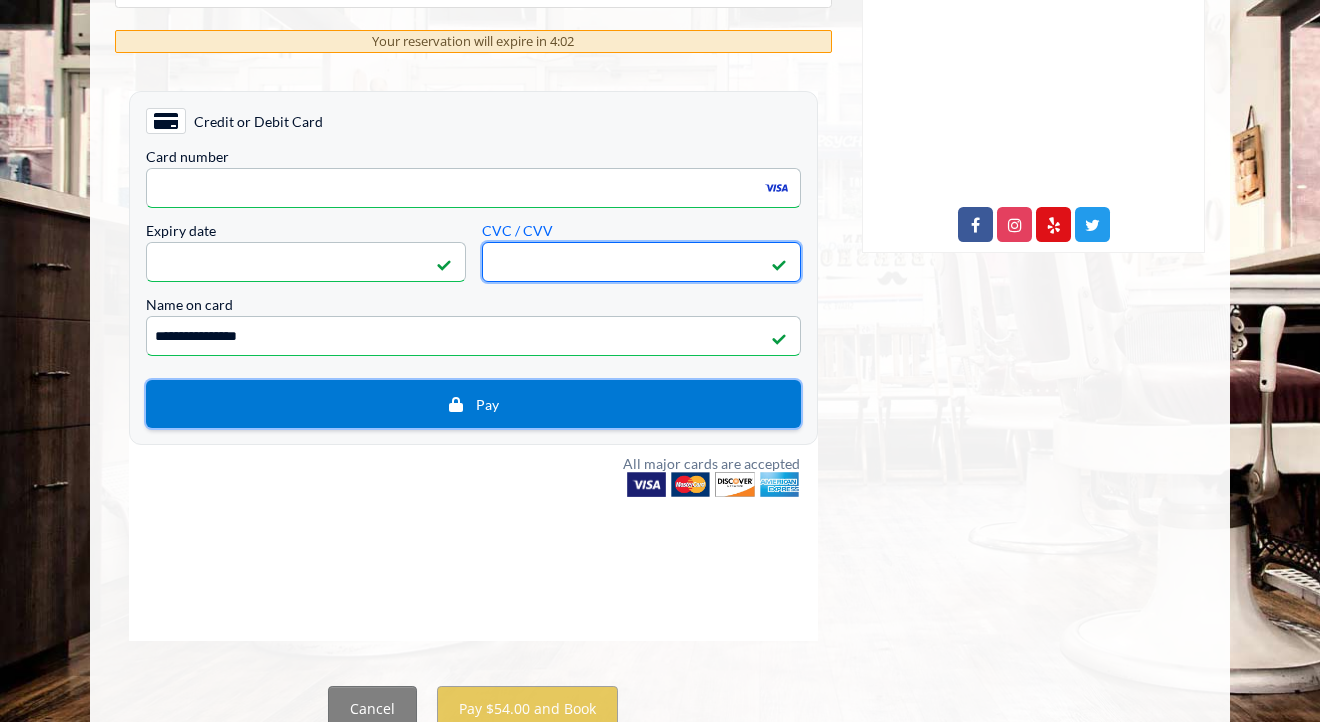 click at bounding box center (456, 404) 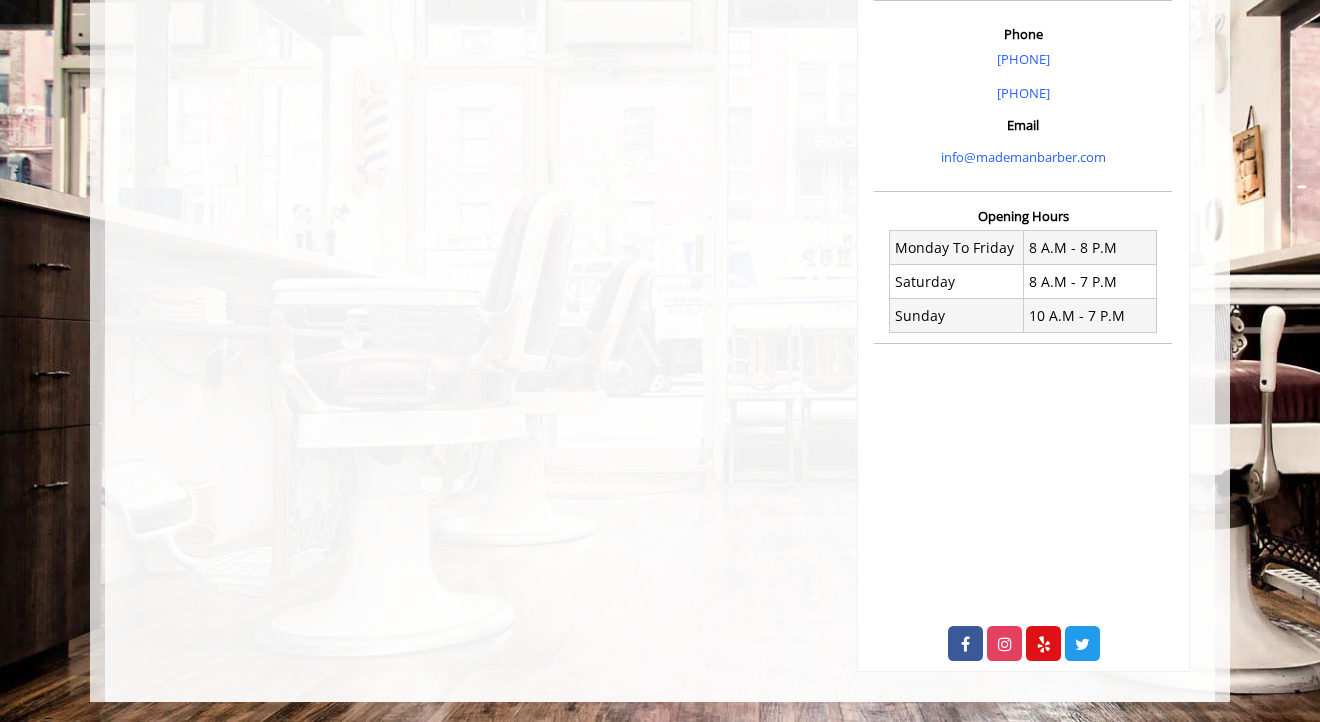 scroll, scrollTop: 0, scrollLeft: 0, axis: both 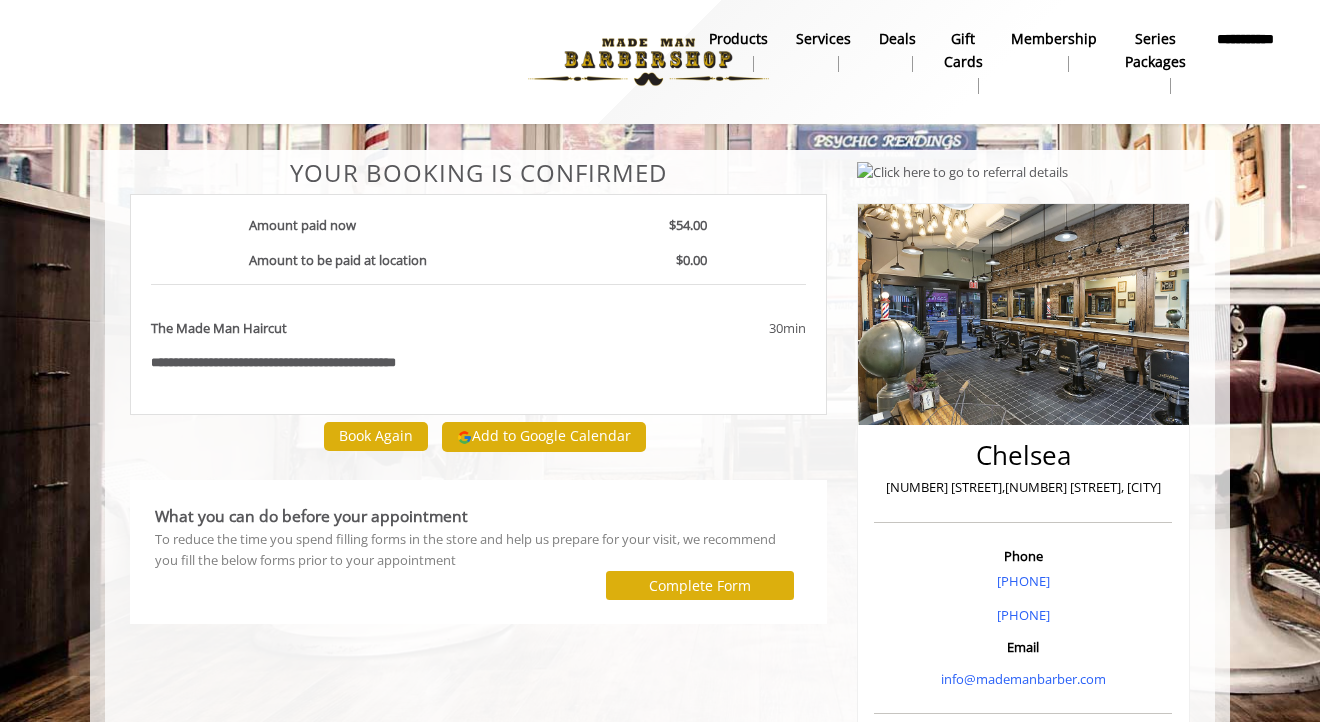 click on "30min" at bounding box center [706, 328] 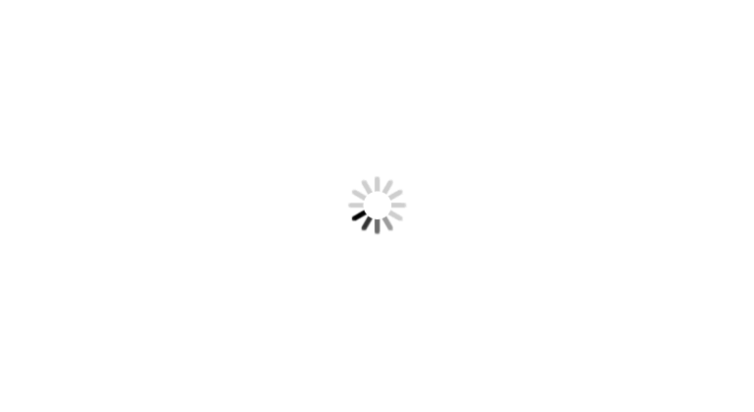 scroll, scrollTop: 0, scrollLeft: 0, axis: both 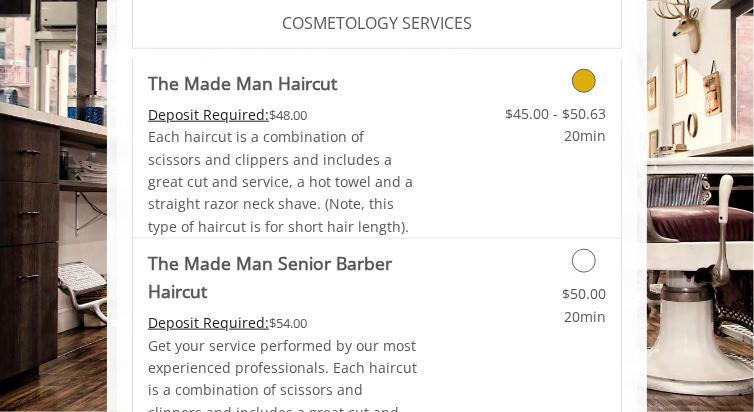 click at bounding box center (584, 81) 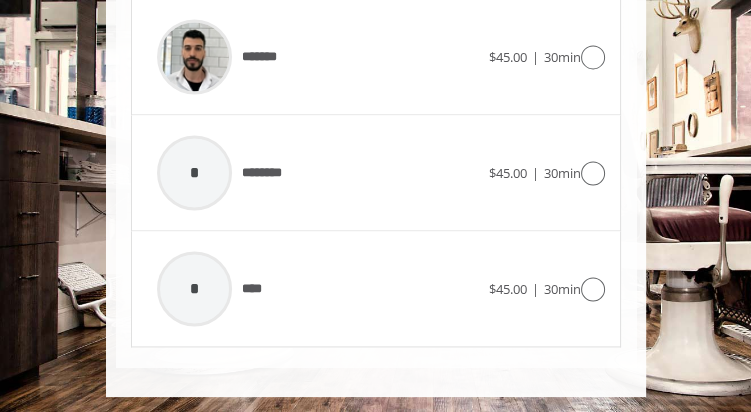 click on "**********" at bounding box center (375, -705) 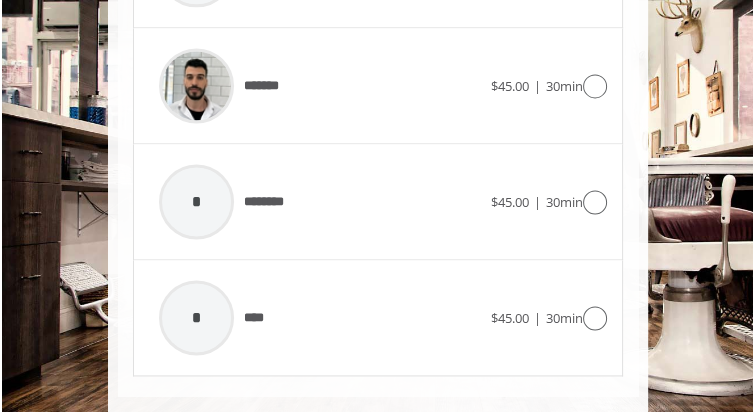 scroll, scrollTop: 241, scrollLeft: 0, axis: vertical 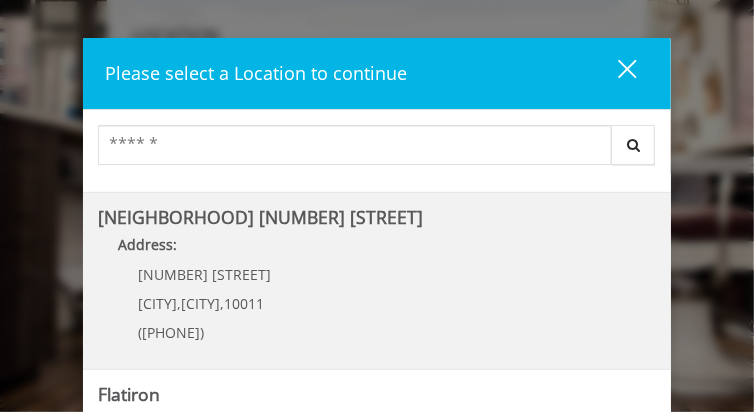 click on "Chelsea 15th Street Address: 267 W 15th St New York ,  New York ,  10011 (646) 850-0041" at bounding box center [377, 281] 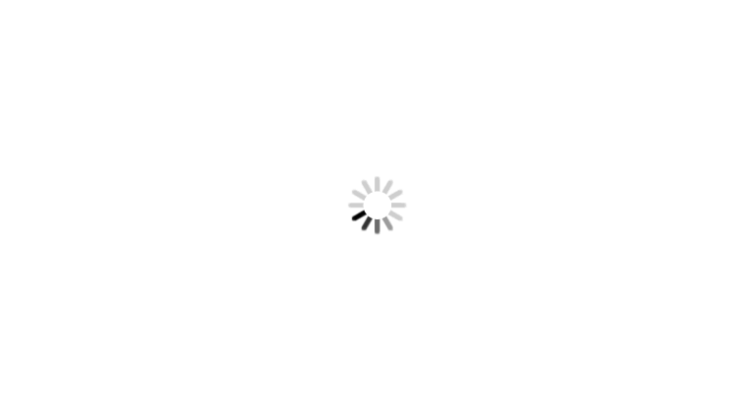 scroll, scrollTop: 0, scrollLeft: 0, axis: both 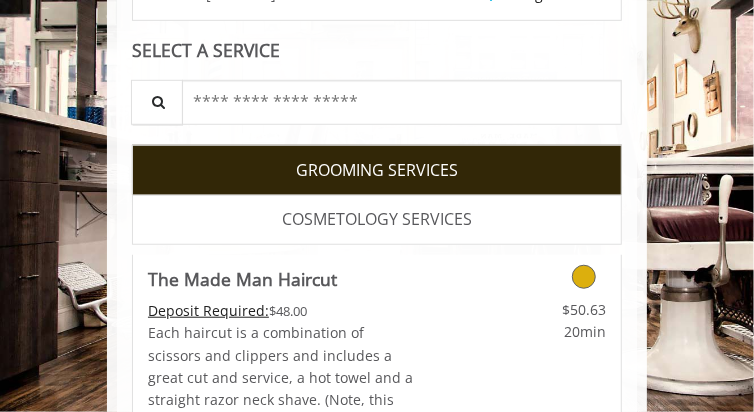 click at bounding box center (552, 272) 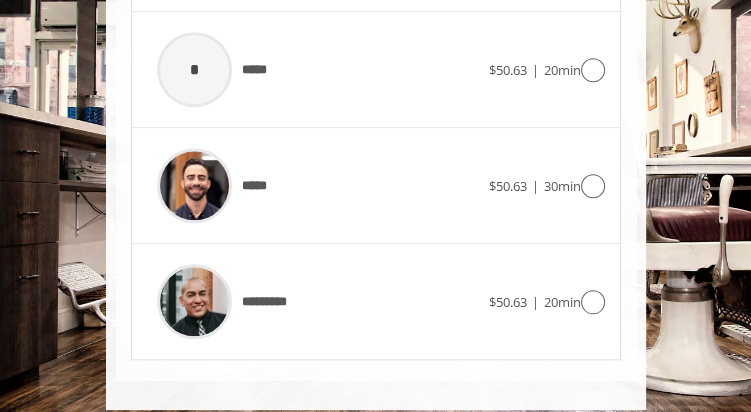 scroll, scrollTop: 1593, scrollLeft: 0, axis: vertical 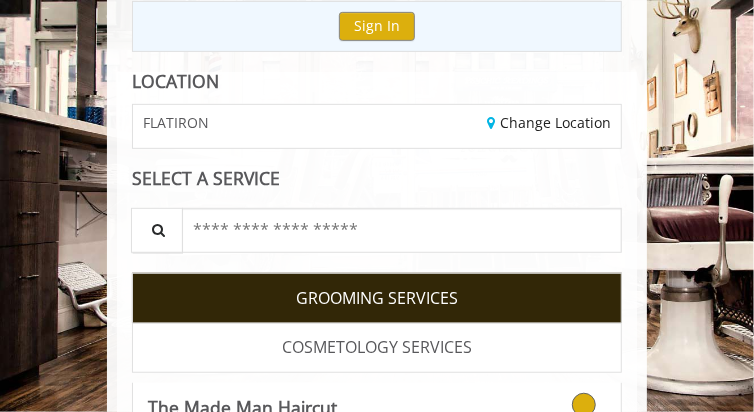 click at bounding box center (584, 405) 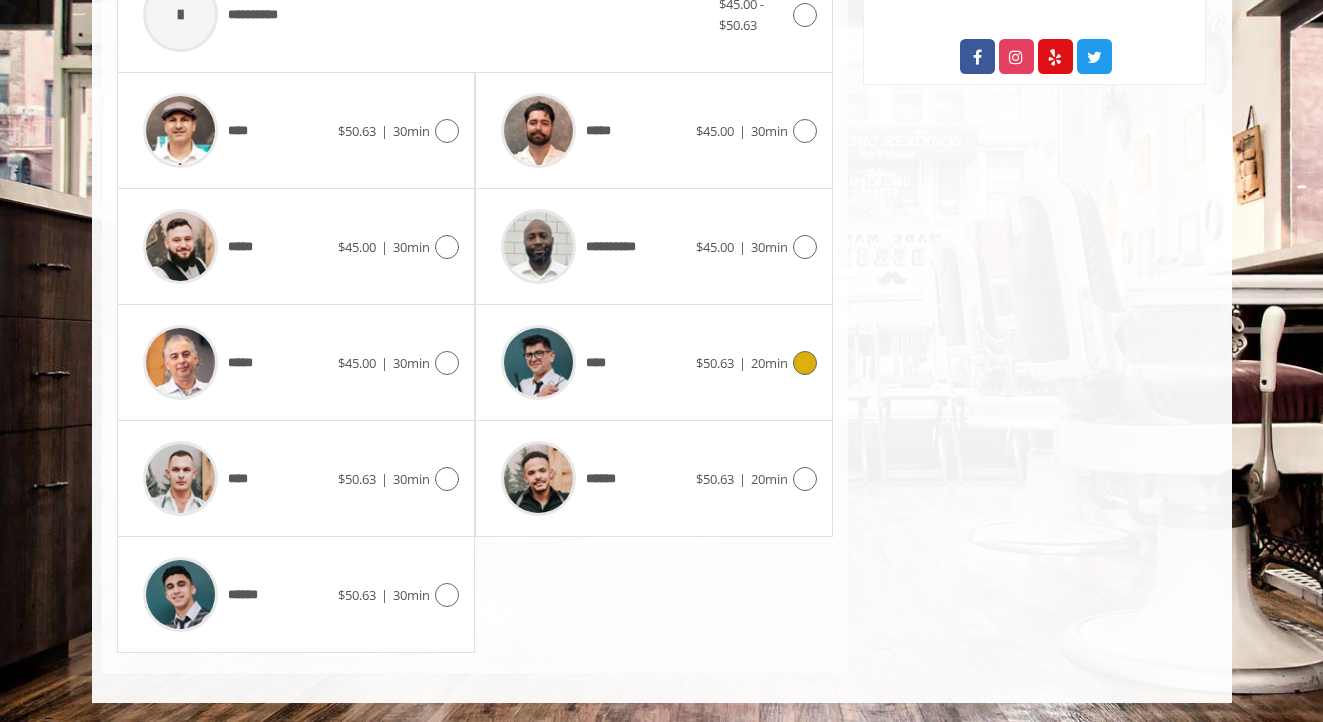 scroll, scrollTop: 915, scrollLeft: 0, axis: vertical 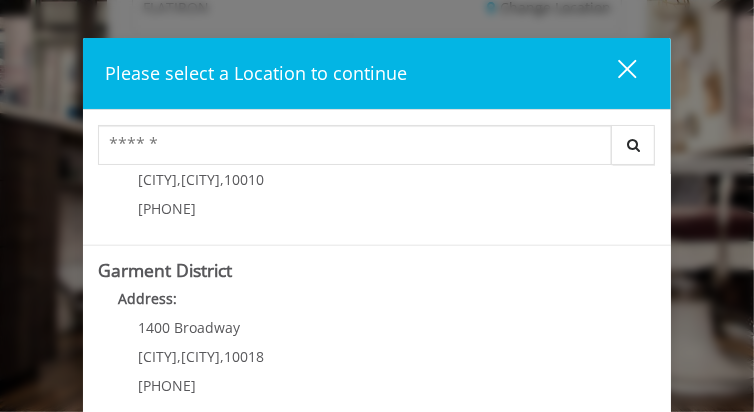click on "Garment District Address: 1400 Broadway New York ,  New York ,  10018 (212) 997-4247" at bounding box center (377, 334) 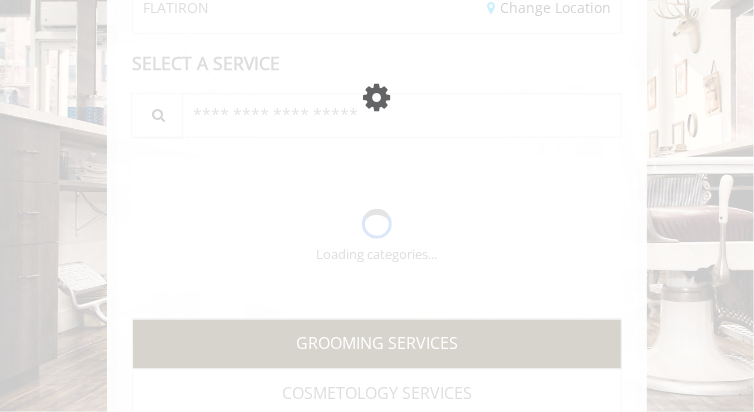 scroll, scrollTop: 438, scrollLeft: 0, axis: vertical 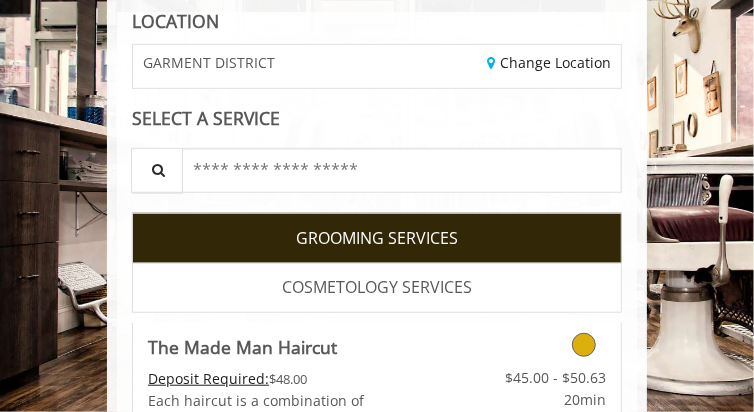 click at bounding box center (584, 345) 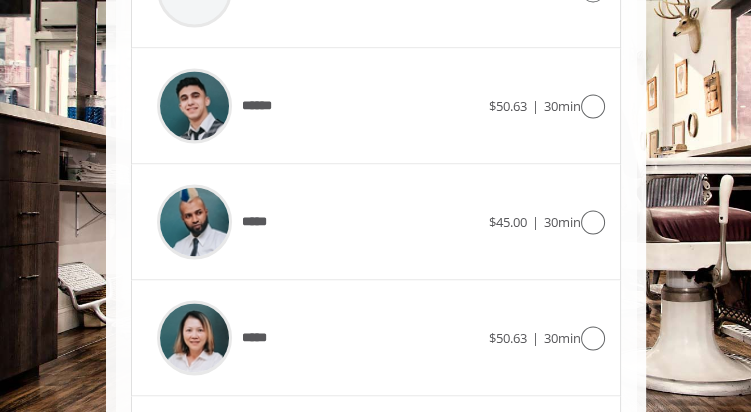 scroll, scrollTop: 2020, scrollLeft: 0, axis: vertical 